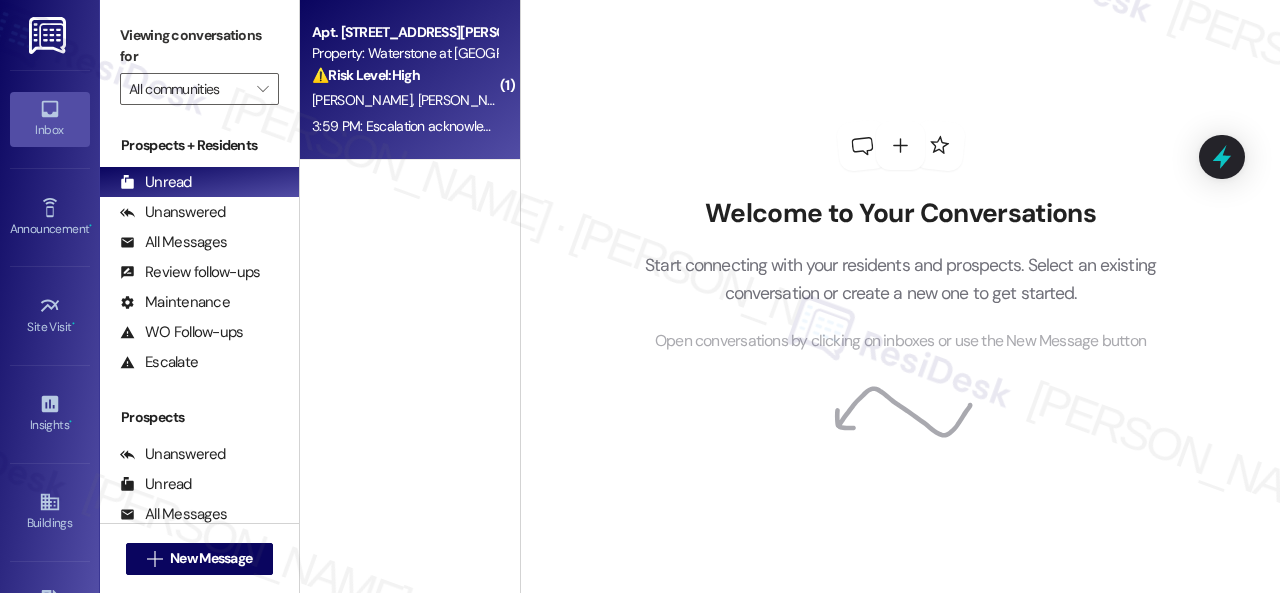 scroll, scrollTop: 0, scrollLeft: 0, axis: both 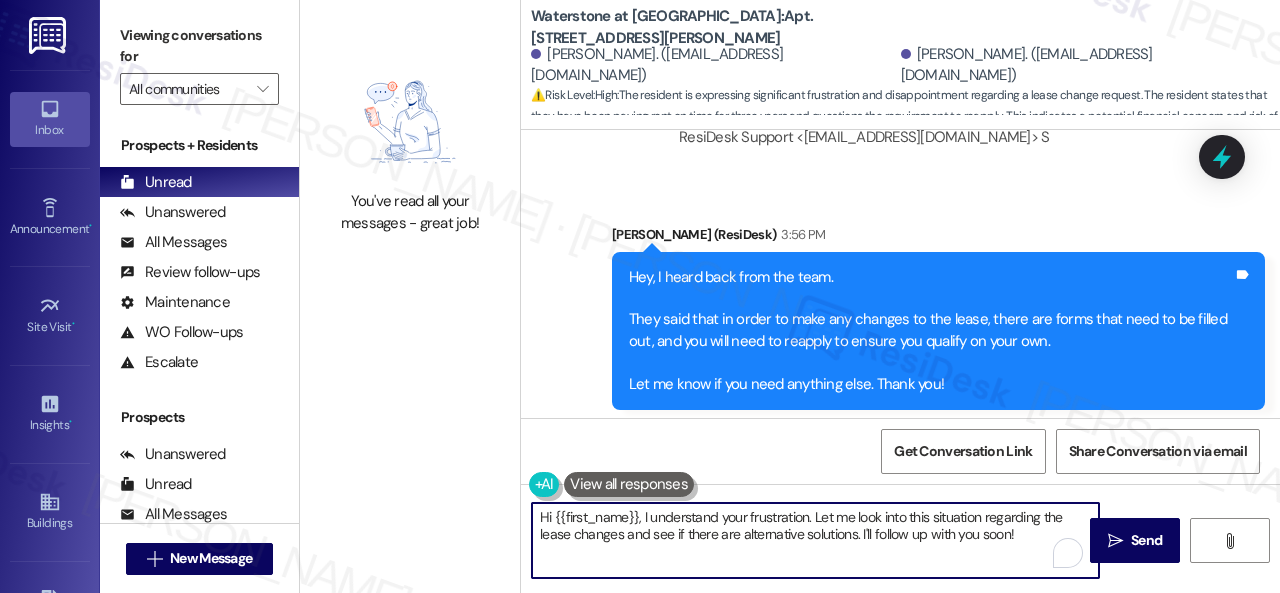 drag, startPoint x: 538, startPoint y: 517, endPoint x: 1023, endPoint y: 568, distance: 487.67407 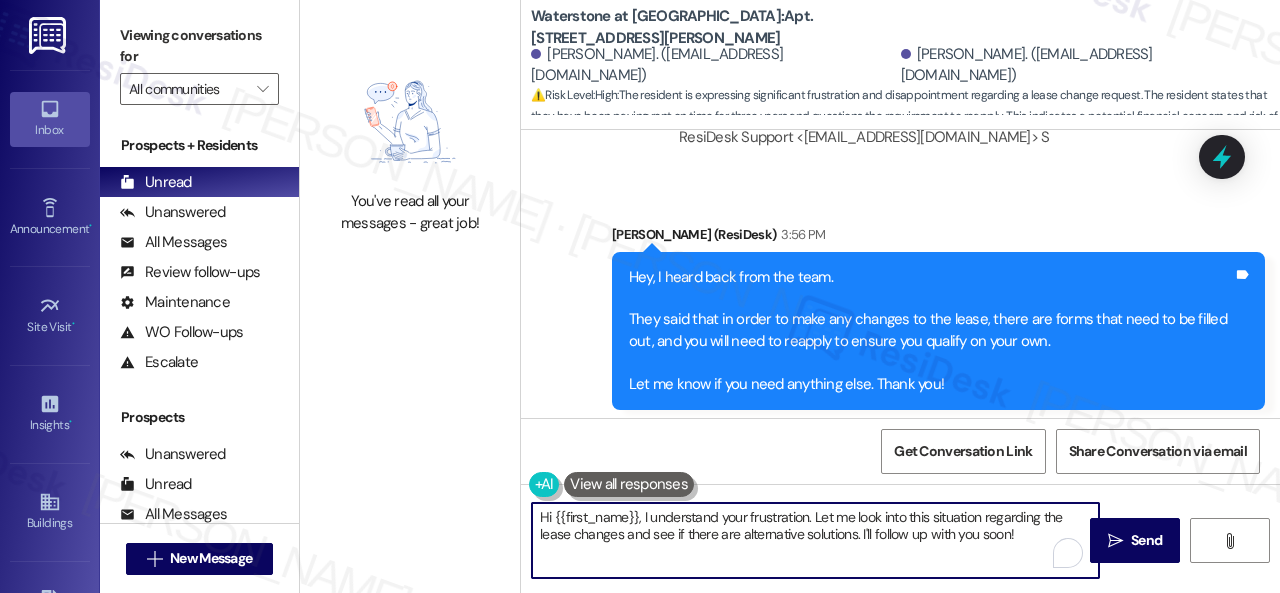 click on "Hi {{first_name}}, I understand your frustration. Let me look into this situation regarding the lease changes and see if there are alternative solutions. I'll follow up with you soon!" at bounding box center [815, 540] 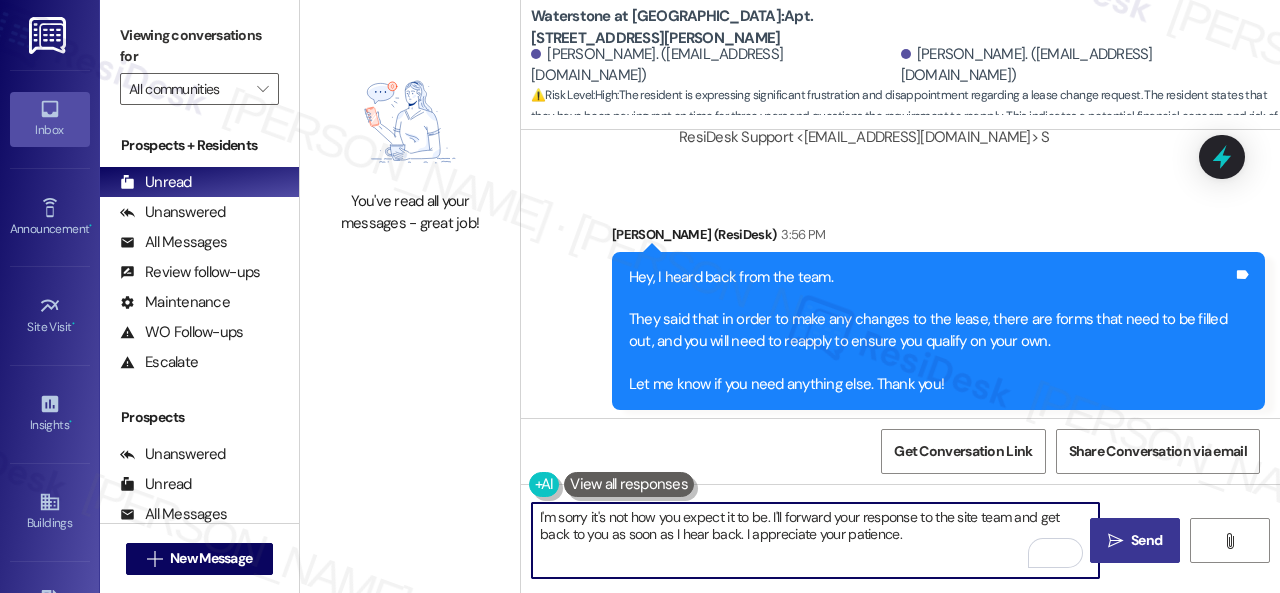 type on "I'm sorry it's not how you expect it to be. I'll forward your response to the site team and get back to you as soon as I hear back. I appreciate your patience." 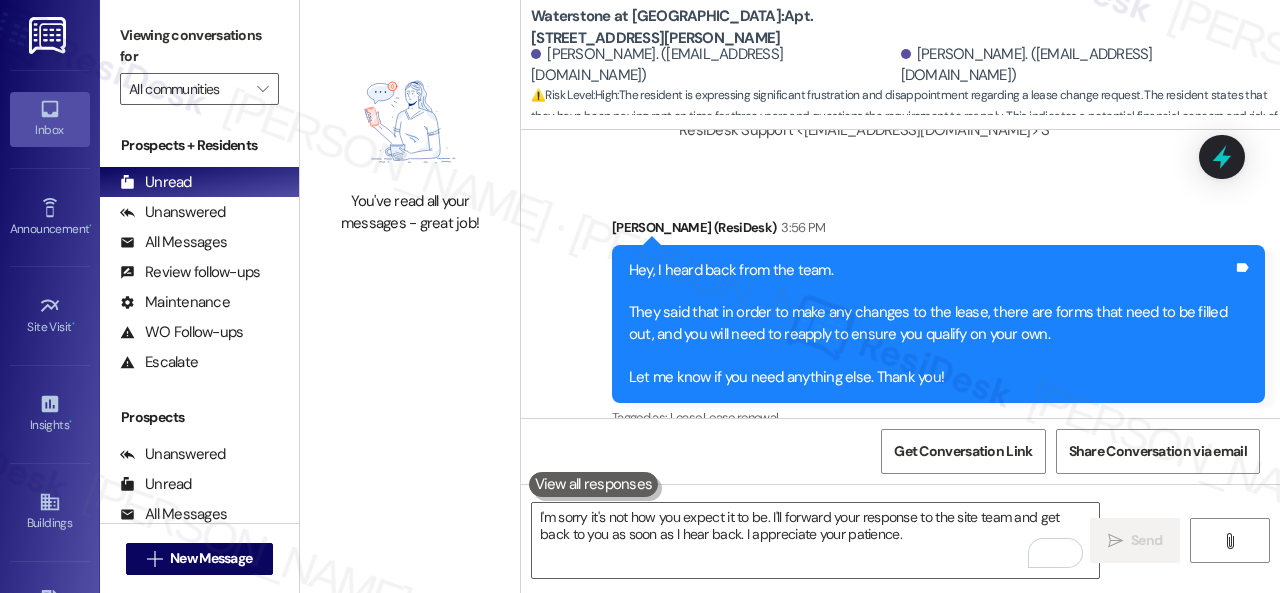 scroll, scrollTop: 18043, scrollLeft: 0, axis: vertical 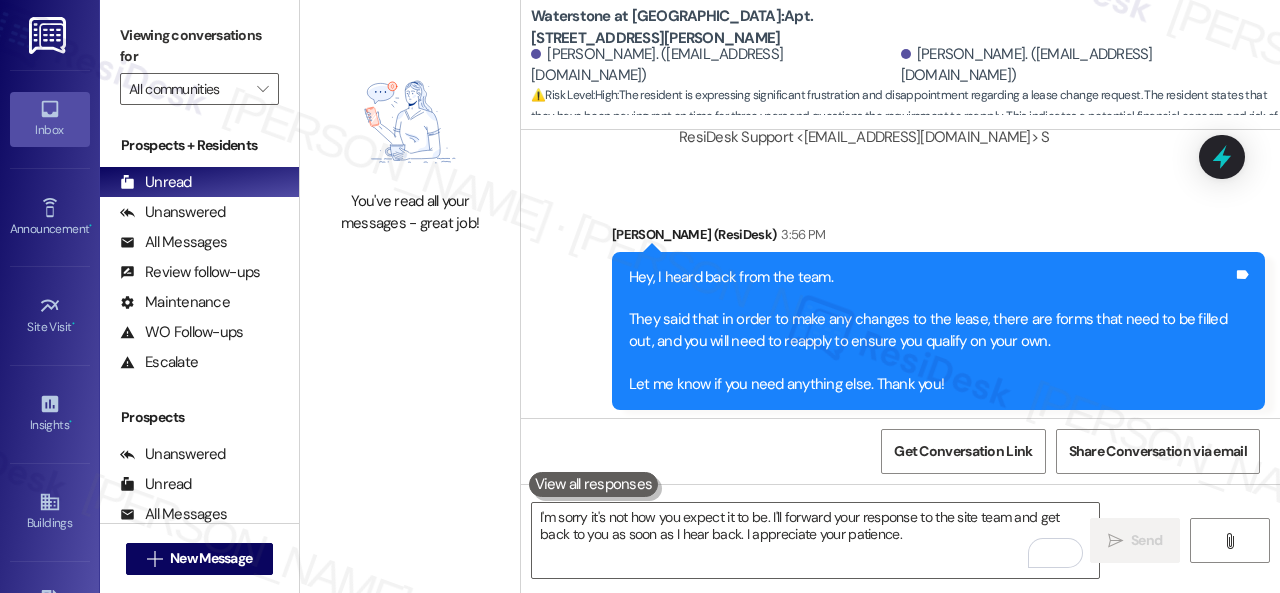 drag, startPoint x: 616, startPoint y: 288, endPoint x: 645, endPoint y: 344, distance: 63.06346 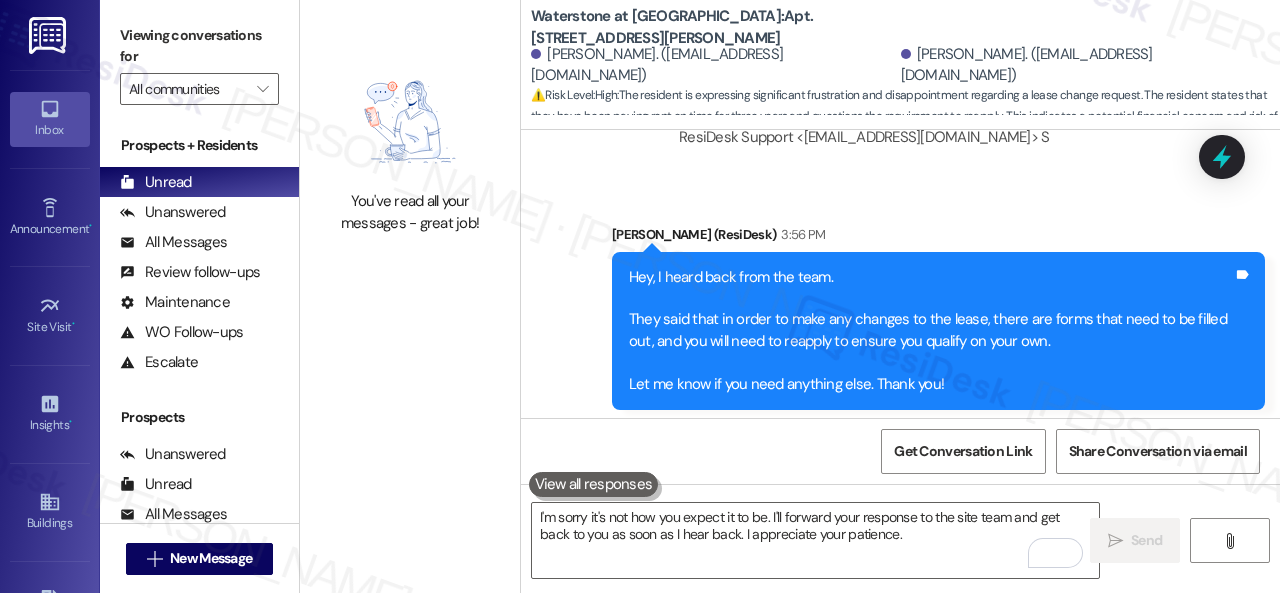 click on "Sarah, you guys or (the management) are making so difficult everything.  I am very disappointed.  My Mom and my grandma don't even work. I have been paying the rent by myself for 3 years.  Not single month, I have failed. And now you want me to reapply? This is not sense at all" at bounding box center [870, 606] 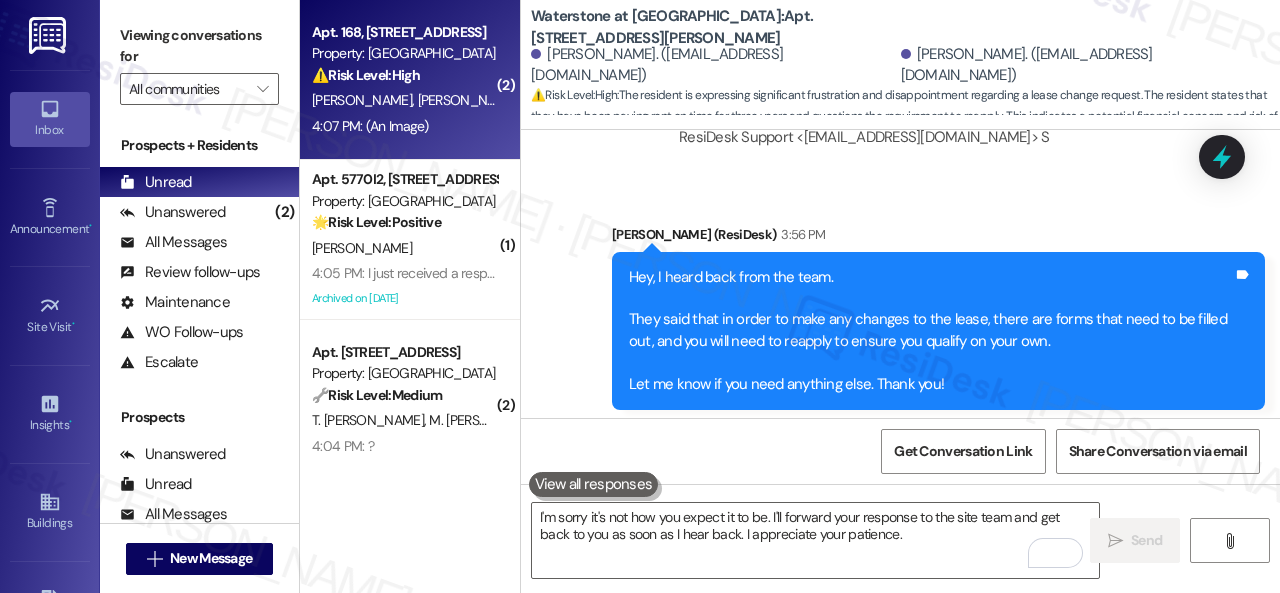 click on "C. Evans S. Hayes" at bounding box center [404, 100] 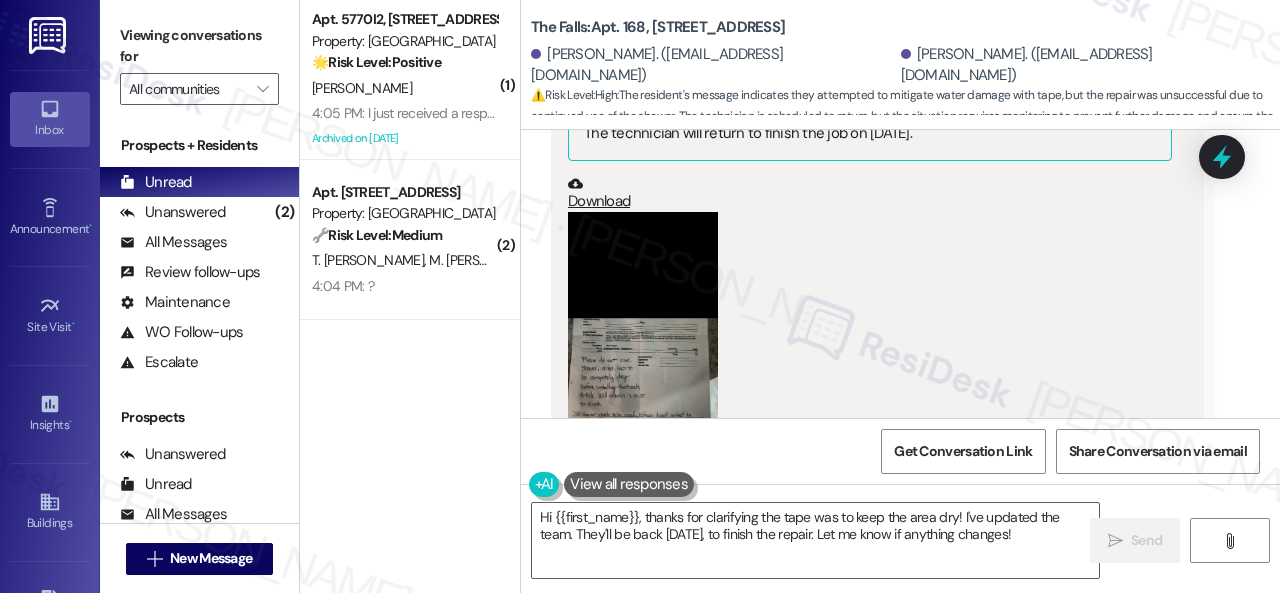 scroll, scrollTop: 10274, scrollLeft: 0, axis: vertical 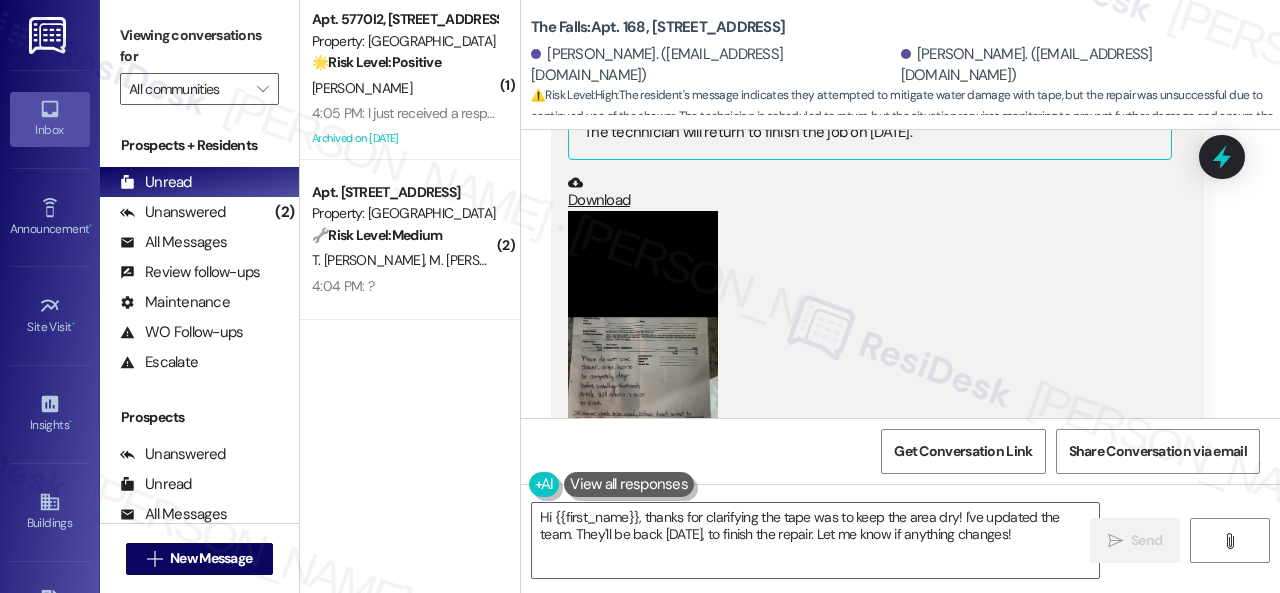 click at bounding box center (643, 373) 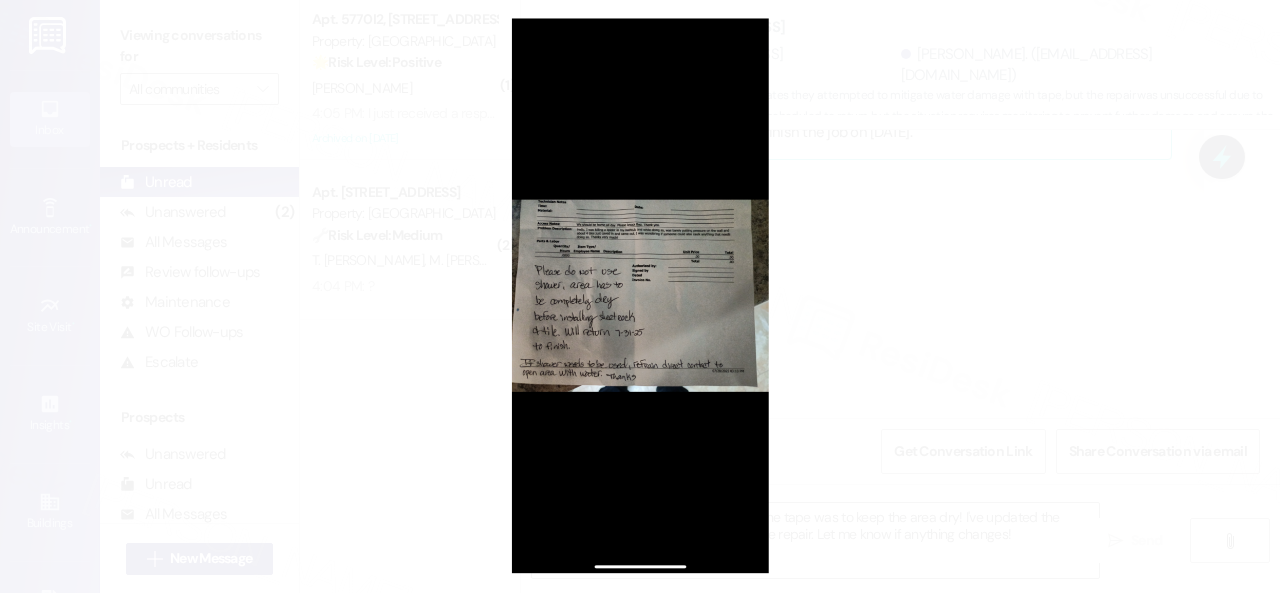 click at bounding box center [640, 296] 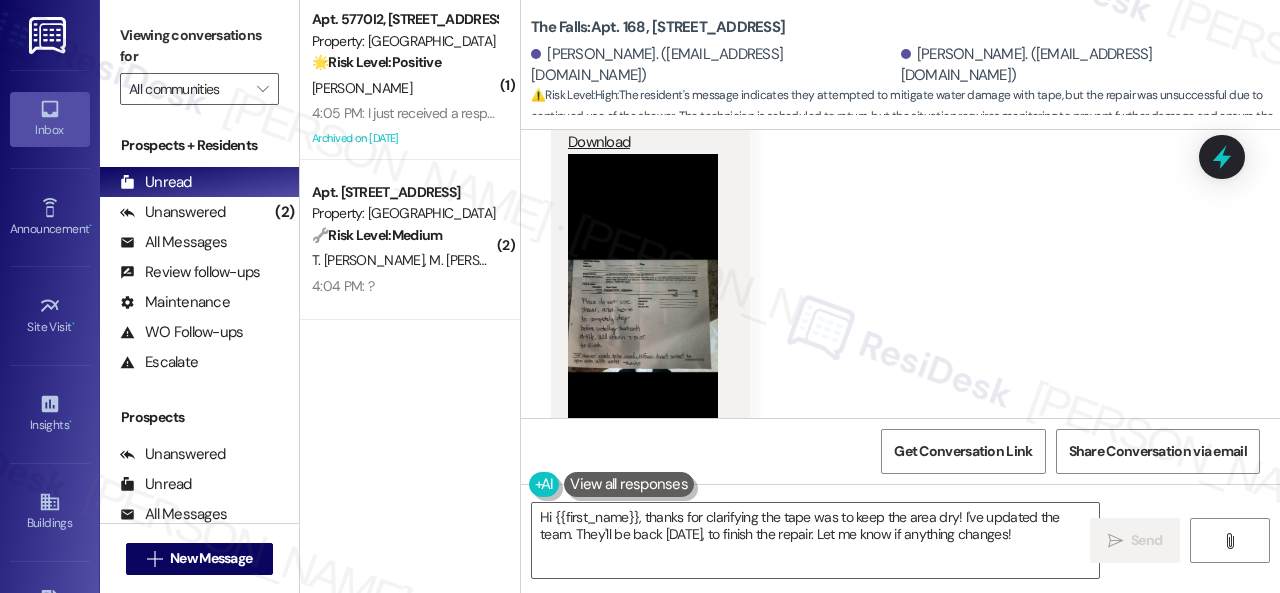 scroll, scrollTop: 11161, scrollLeft: 0, axis: vertical 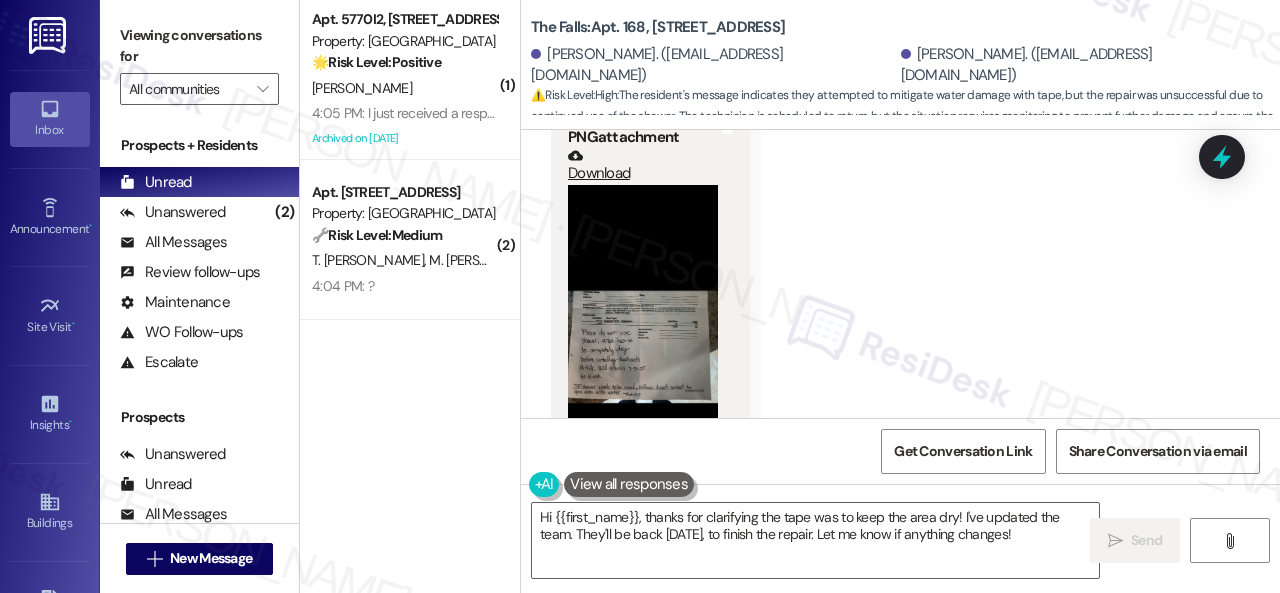 click at bounding box center (643, 347) 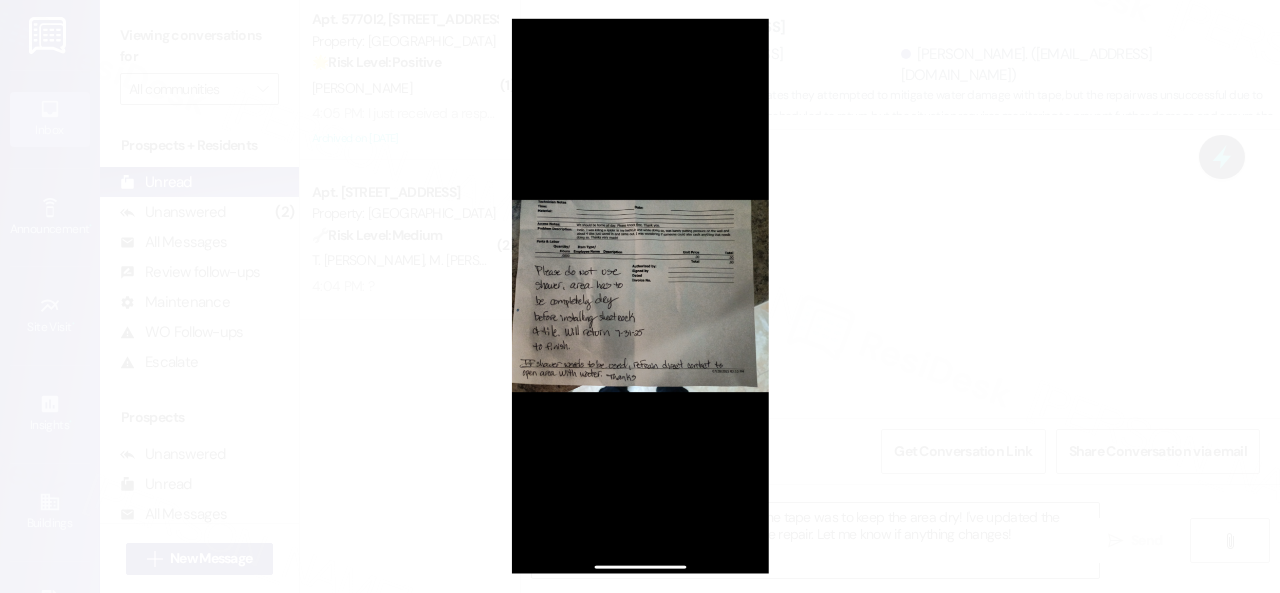 click at bounding box center (640, 296) 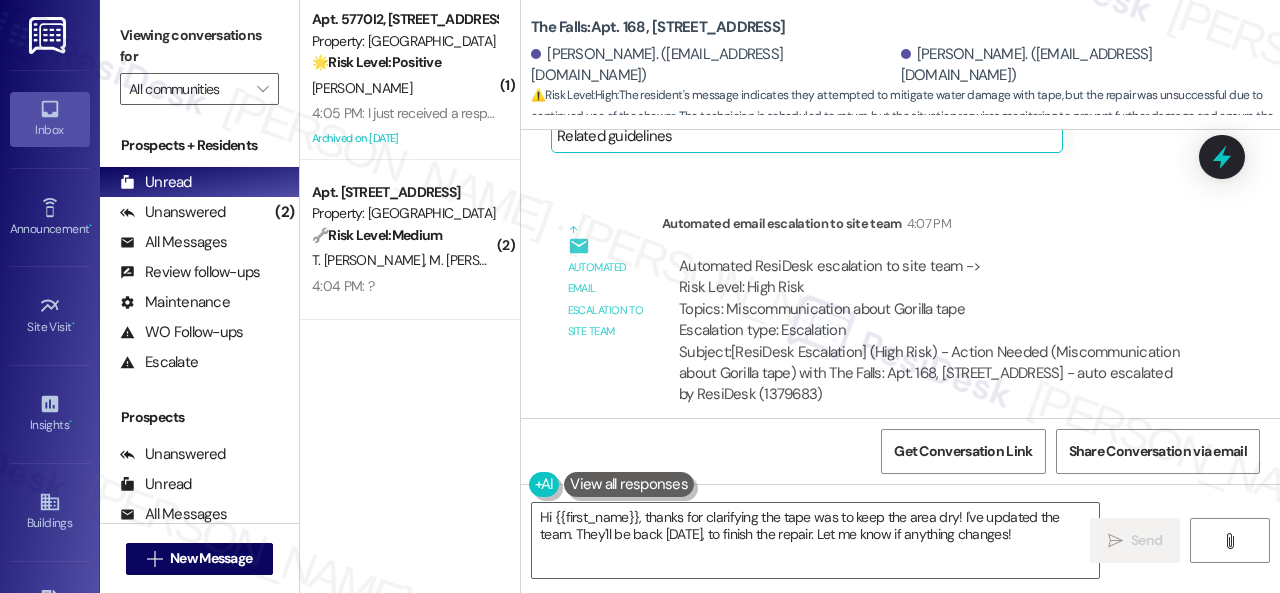 scroll, scrollTop: 10761, scrollLeft: 0, axis: vertical 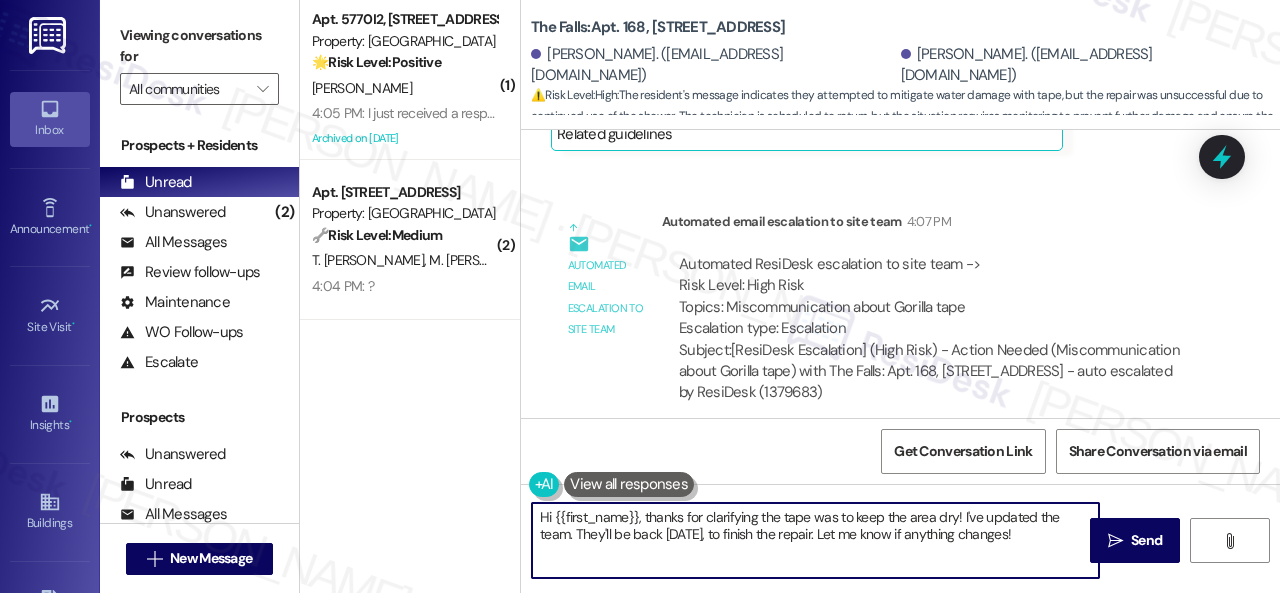 drag, startPoint x: 646, startPoint y: 517, endPoint x: 528, endPoint y: 517, distance: 118 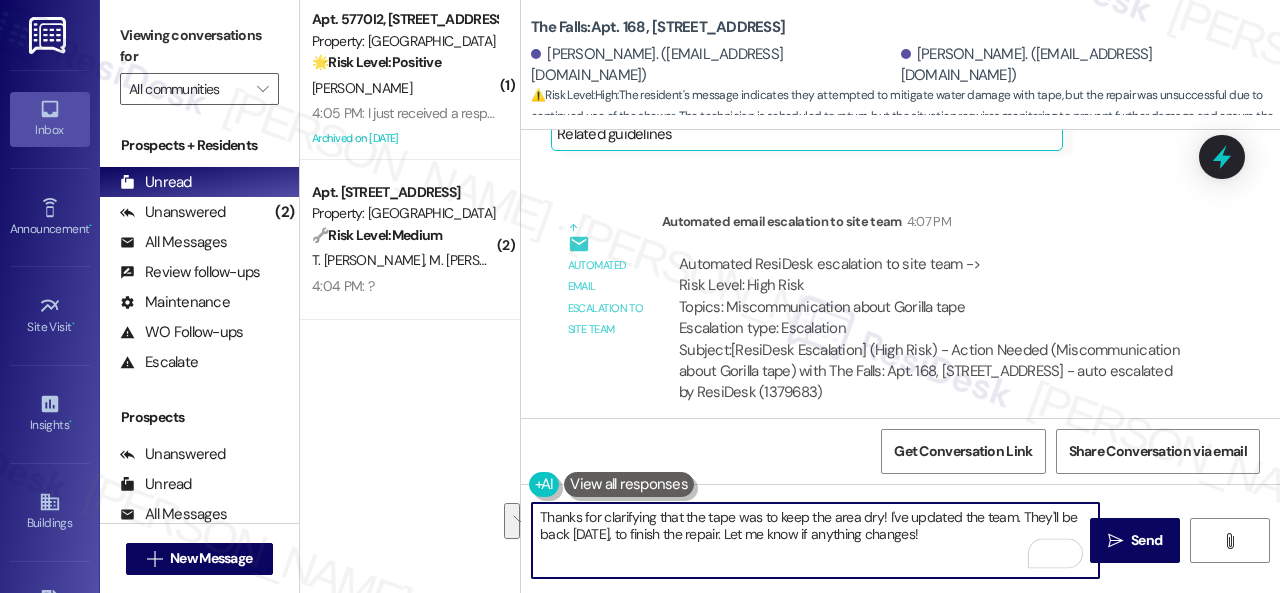 drag, startPoint x: 886, startPoint y: 514, endPoint x: 986, endPoint y: 550, distance: 106.28264 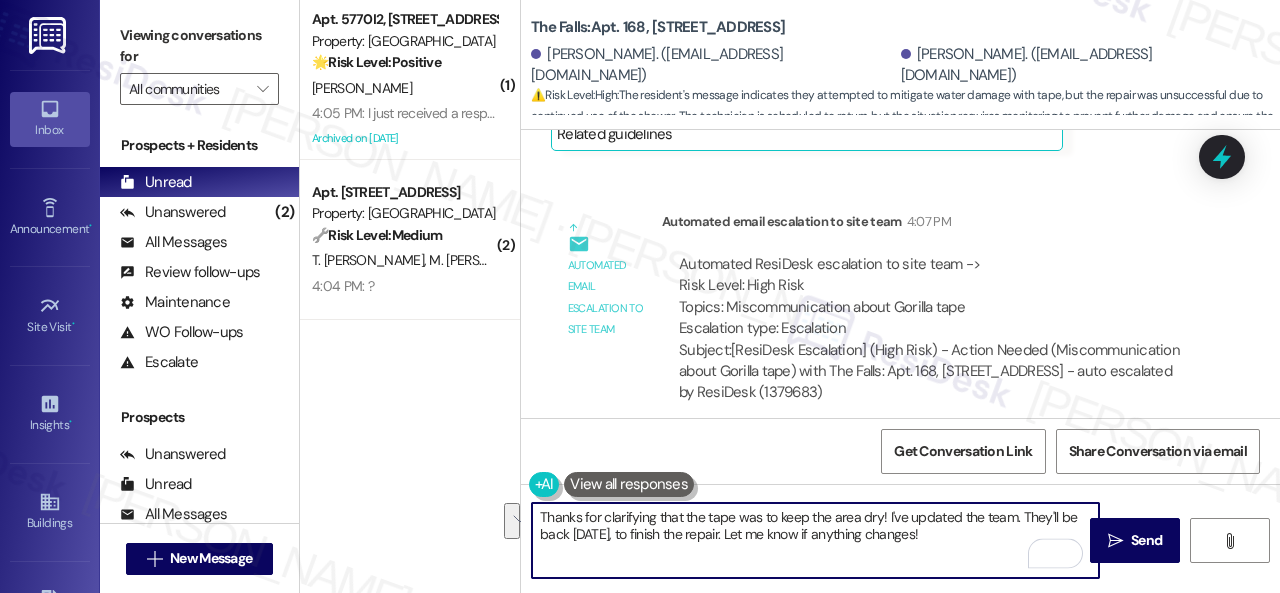click on "Thanks for clarifying that the tape was to keep the area dry! I've updated the team. They'll be back tomorrow, 7/31, to finish the repair. Let me know if anything changes!" at bounding box center (815, 540) 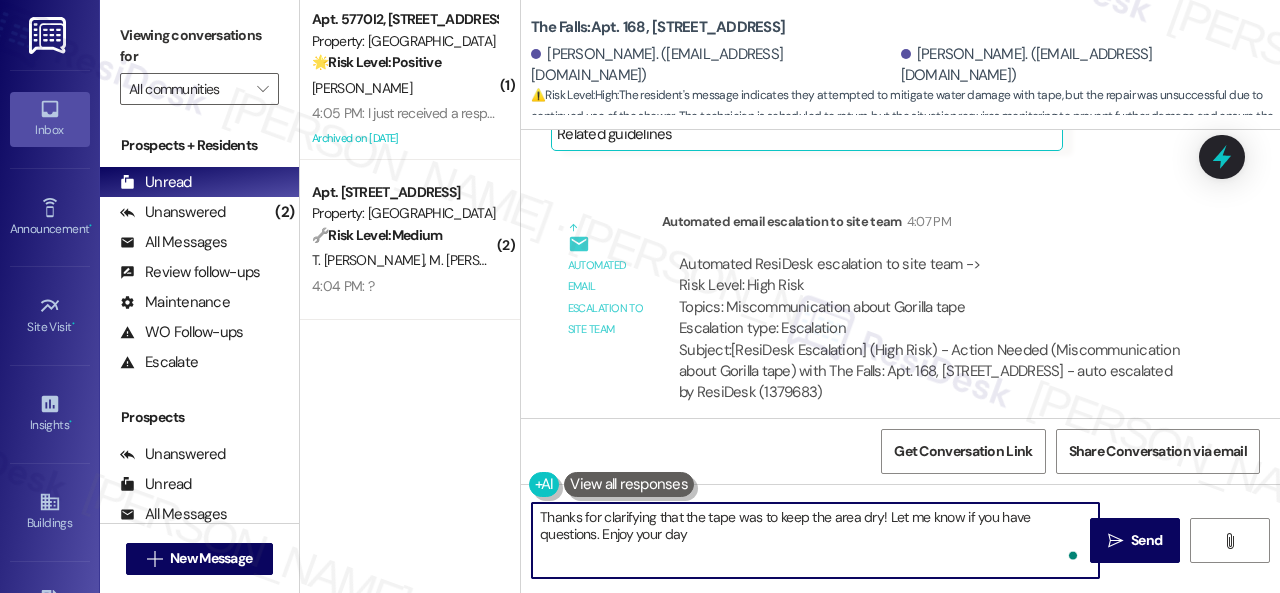 type on "Thanks for clarifying that the tape was to keep the area dry! Let me know if you have questions. Enjoy your day." 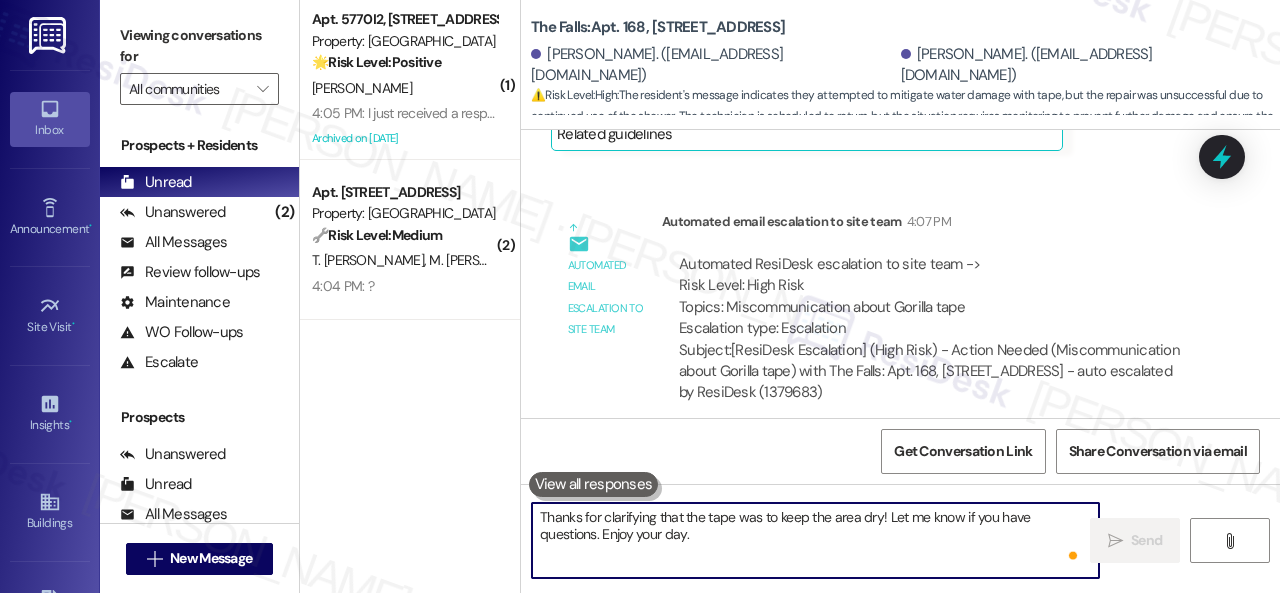 scroll, scrollTop: 11260, scrollLeft: 0, axis: vertical 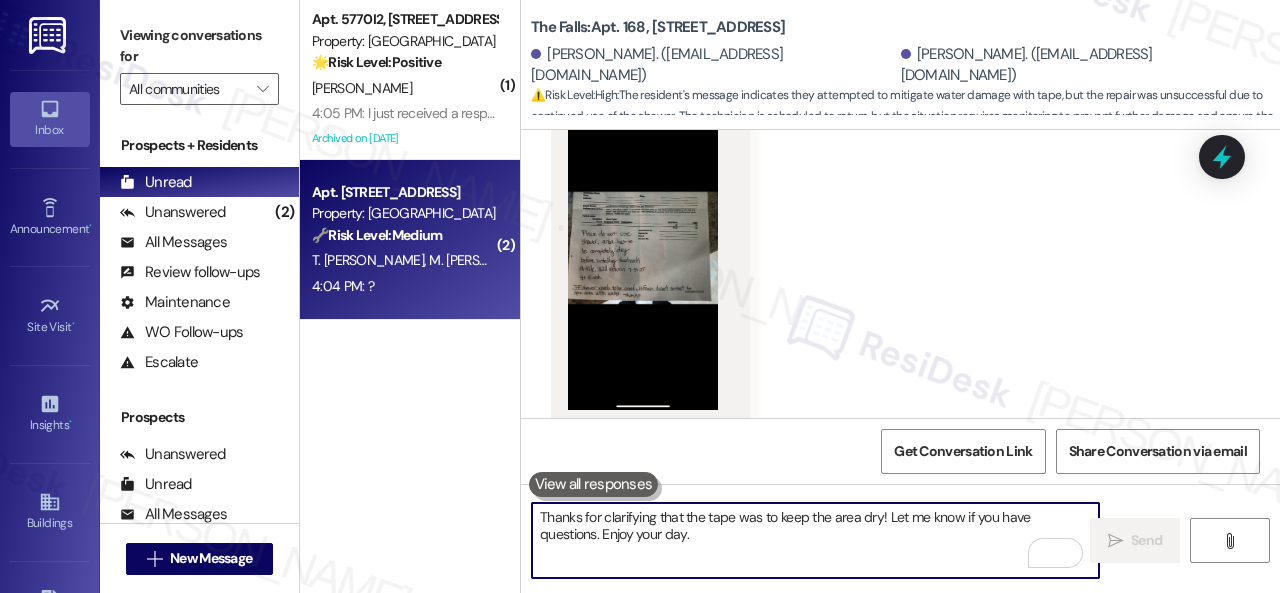 type 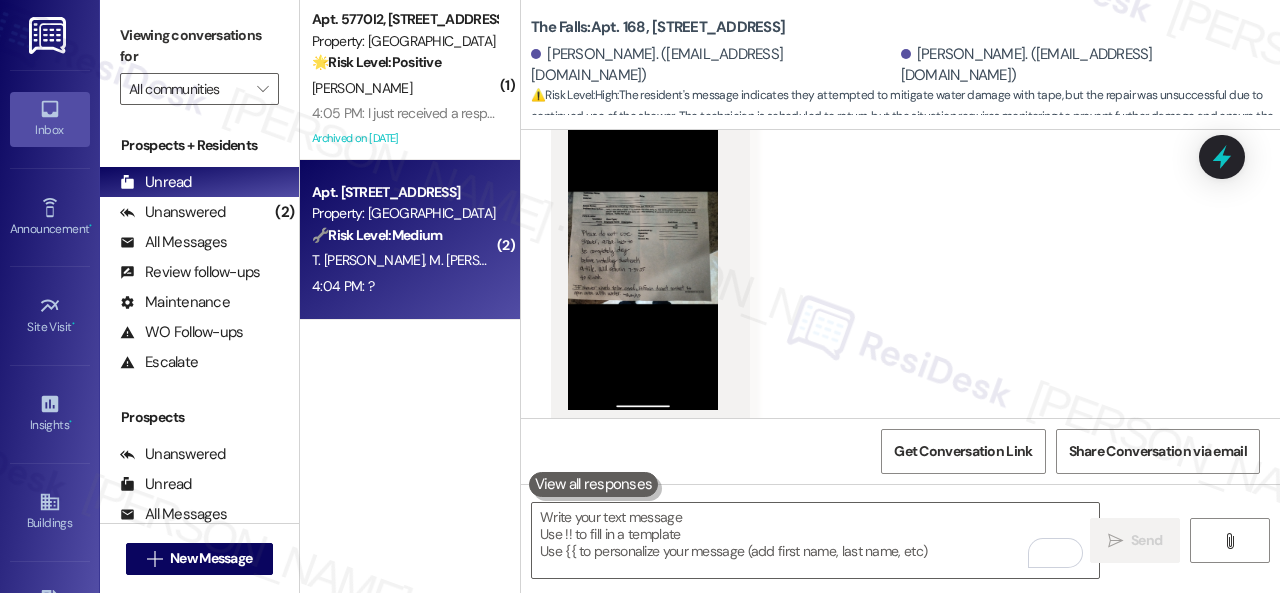 click on "4:04 PM: ? 4:04 PM: ?" at bounding box center (404, 286) 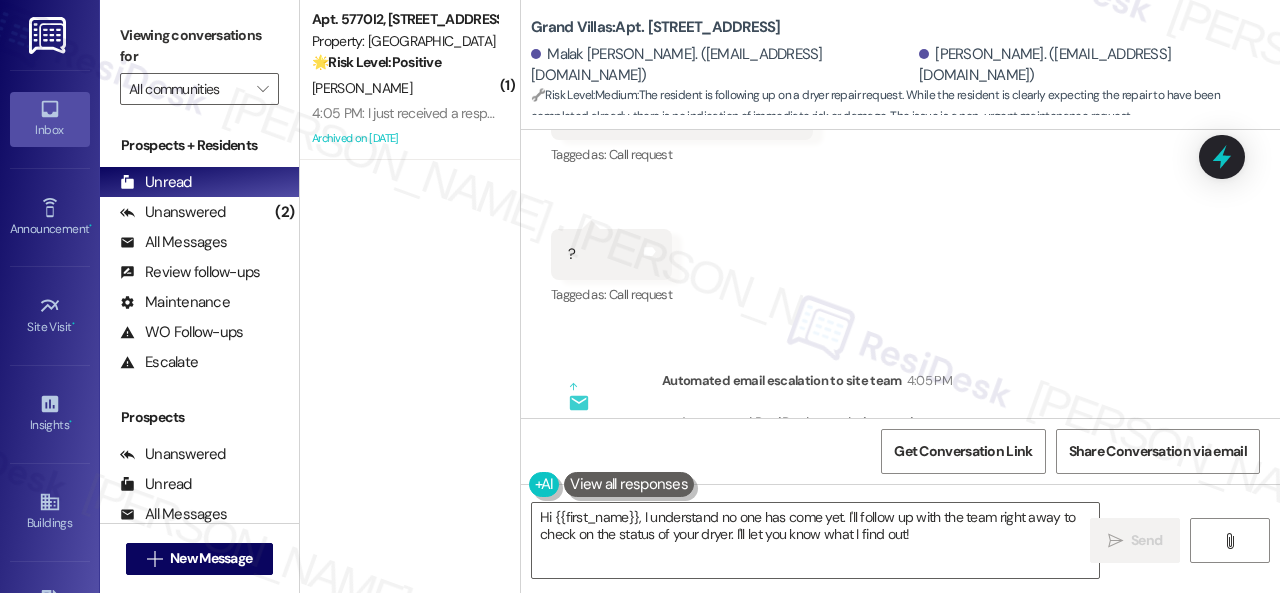 scroll, scrollTop: 11436, scrollLeft: 0, axis: vertical 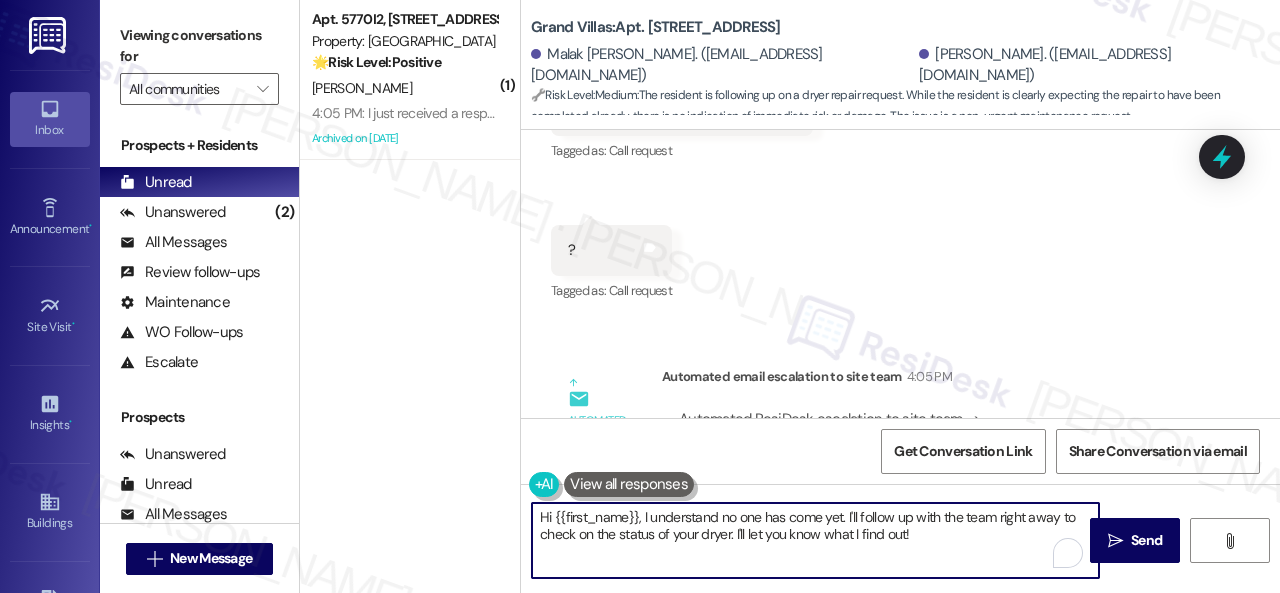 drag, startPoint x: 942, startPoint y: 543, endPoint x: 540, endPoint y: 511, distance: 403.2716 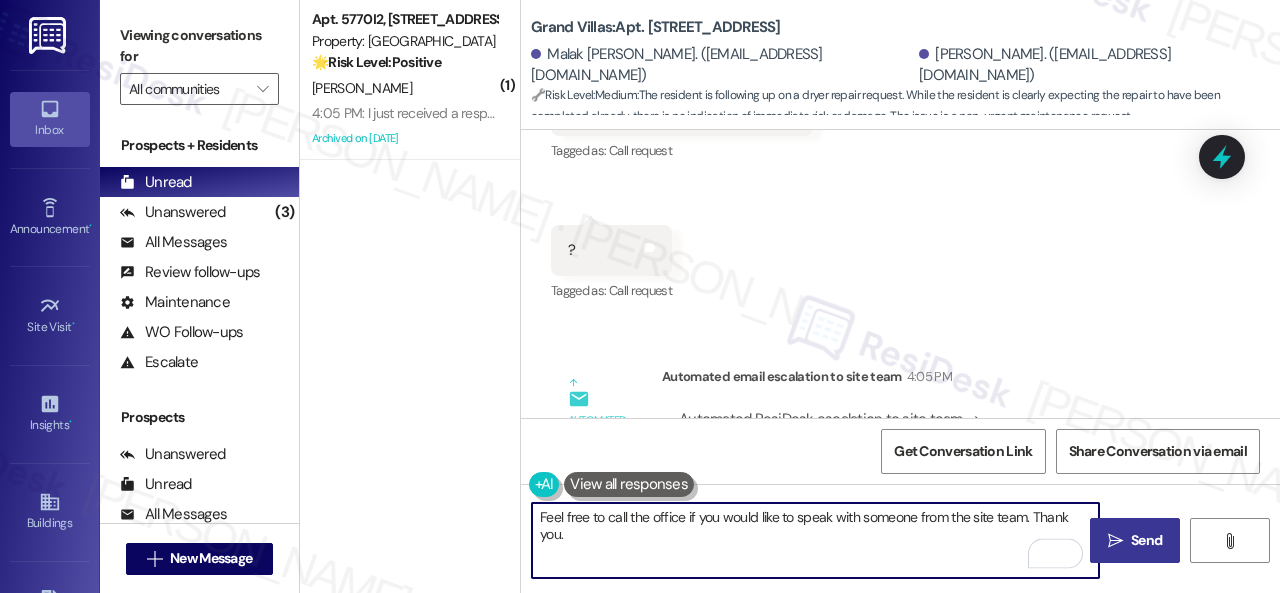 type on "Feel free to call the office if you would like to speak with someone from the site team. Thank you." 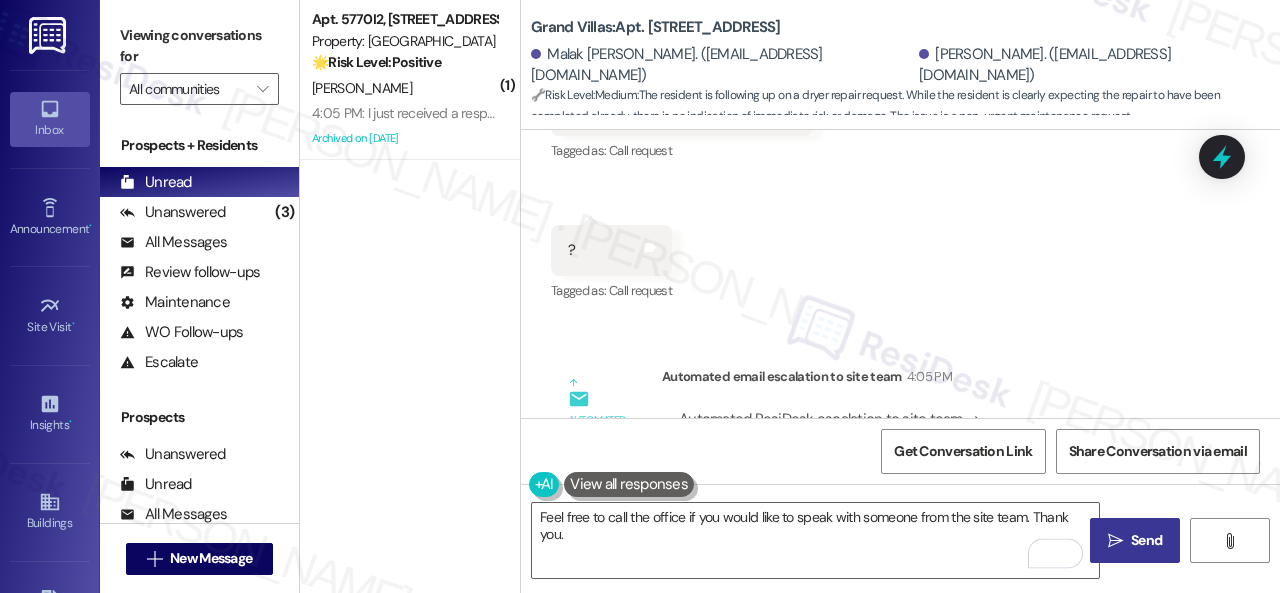click on "Send" at bounding box center [1146, 540] 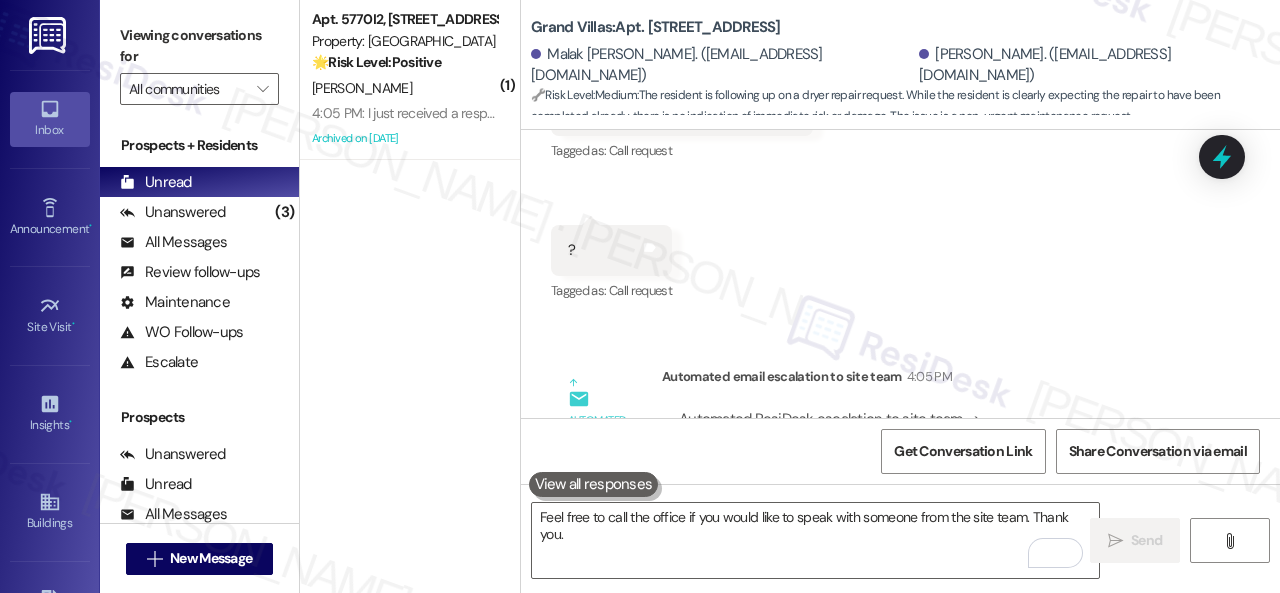 scroll, scrollTop: 11167, scrollLeft: 0, axis: vertical 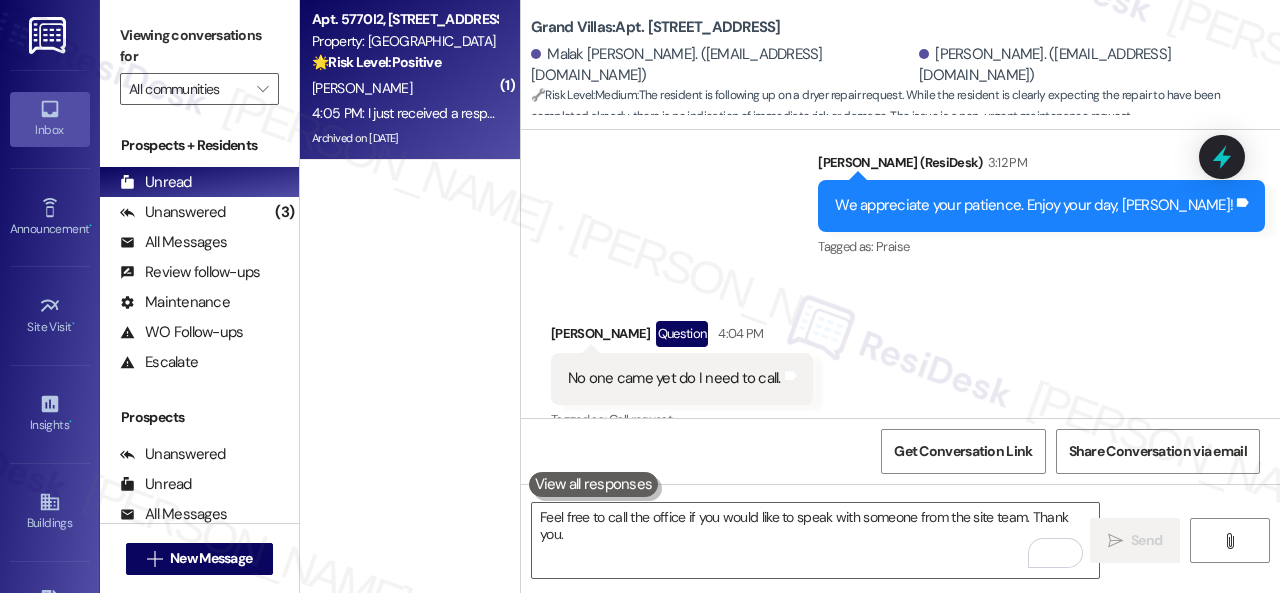 click on "S. Williams" at bounding box center (404, 88) 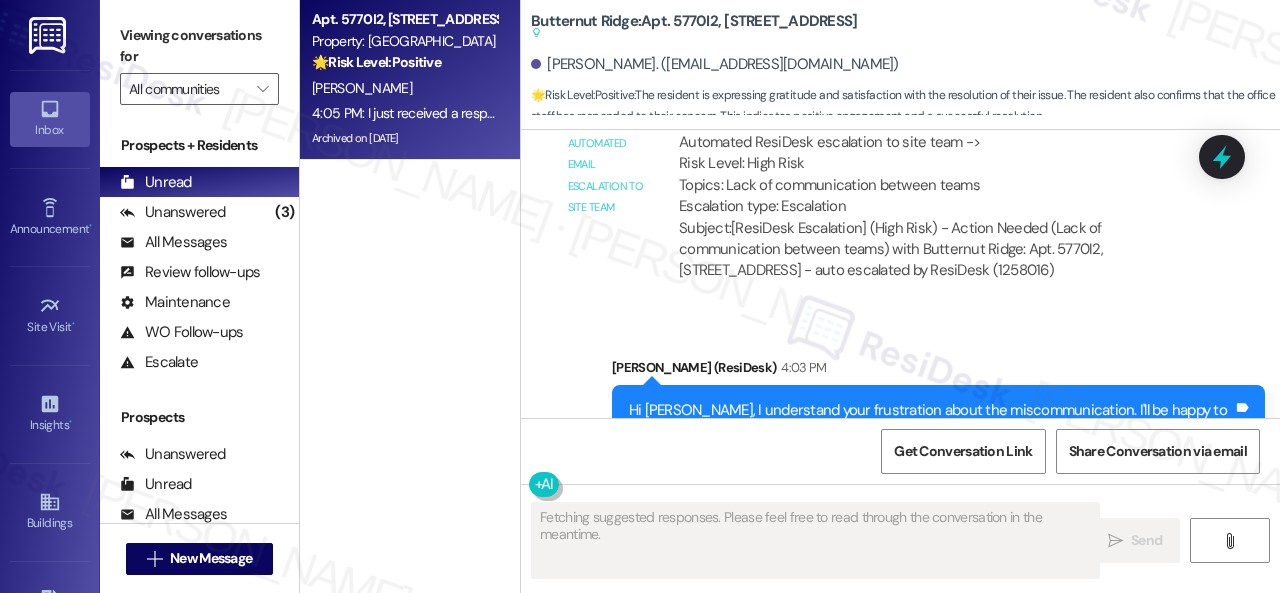scroll, scrollTop: 18283, scrollLeft: 0, axis: vertical 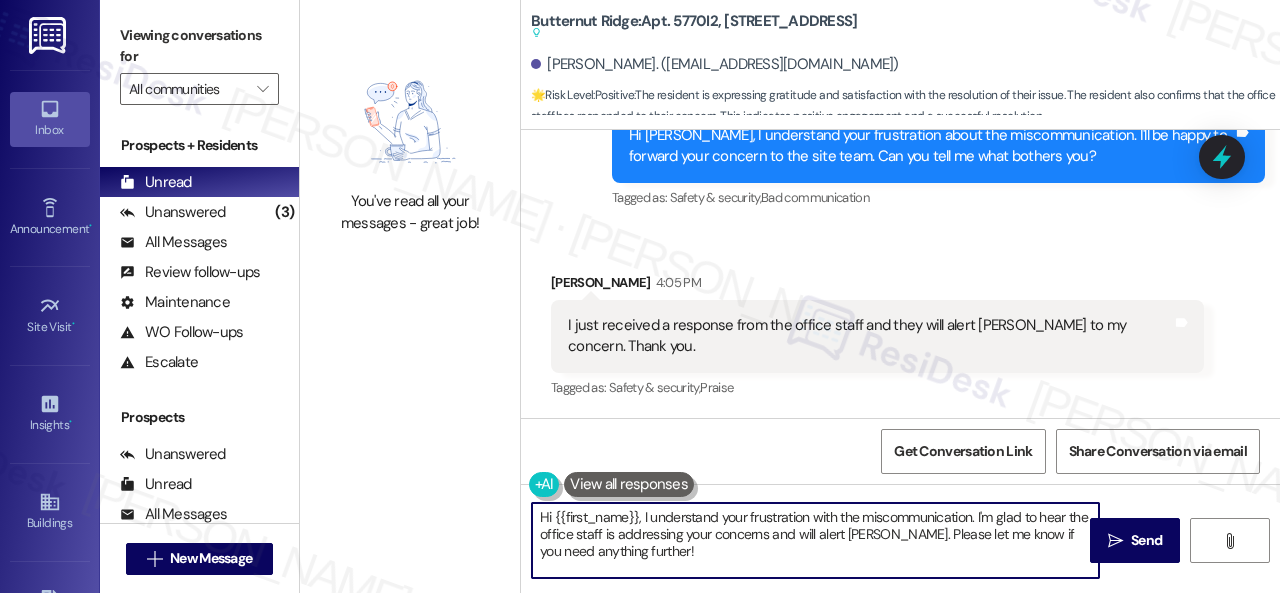 drag, startPoint x: 662, startPoint y: 555, endPoint x: 484, endPoint y: 493, distance: 188.48872 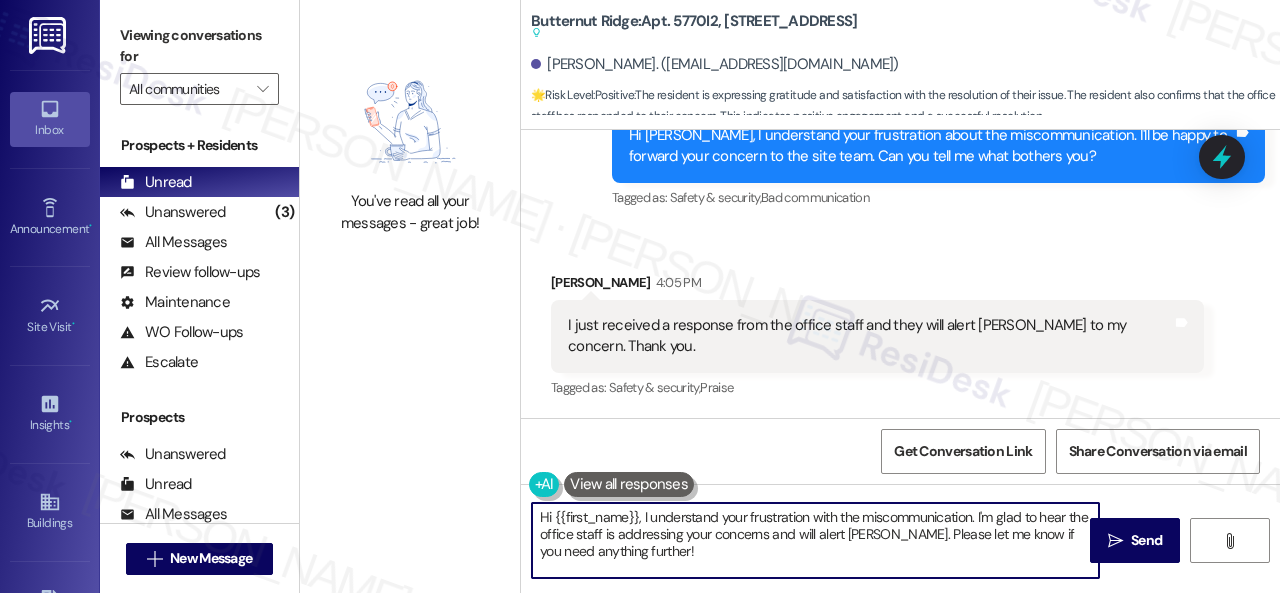 click on "You've read all your messages - great job! Butternut Ridge:  Apt. 5770I2, 5800 Great Northern Boulevard   Suggested actions and notes available for this message and will show as you scroll through.     Shontaya Williams. (jonesshontaya@yahoo.com)   🌟  Risk Level:  Positive :  The resident is expressing gratitude and satisfaction with the resolution of their issue. The resident also confirms that the office staff has responded to their concern. This indicates positive engagement and a successful resolution. Survey, sent via SMS Residesk Automated Survey Sep 26, 2024 at 12:40 PM Hi Shontaya, I'm on the new offsite Resident Support Team for Butternut Ridge! My job is to work with your on-site management team to improve your experience at the property. Text us here at any time for assistance or questions. We will also reach out periodically for feedback. (Standard text messaging rates may apply) (You can always reply STOP to opt out of future messages) Tags and notes Tagged as:   Property launch Tags and notes" at bounding box center [790, 296] 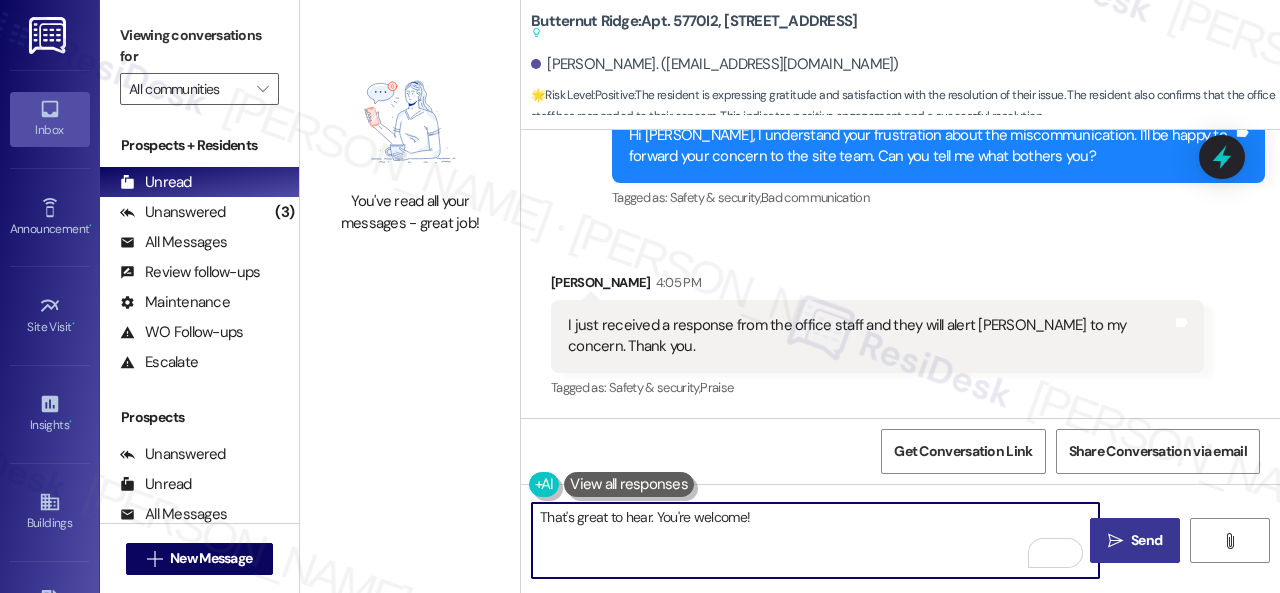 type on "That's great to hear. You're welcome!" 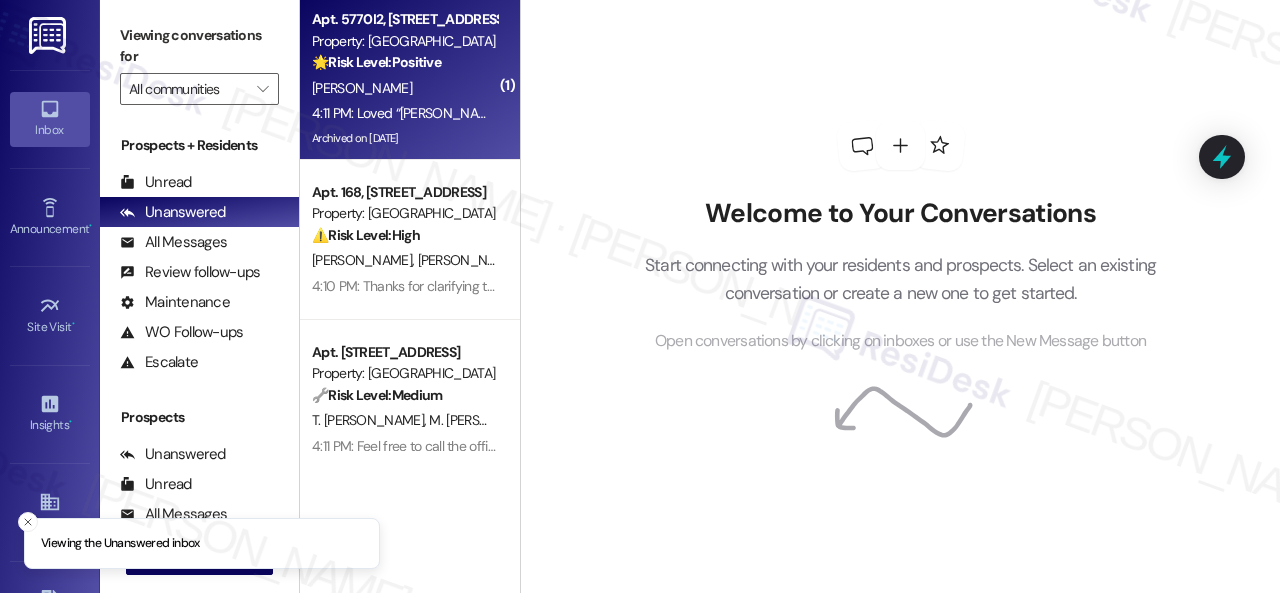 scroll, scrollTop: 0, scrollLeft: 0, axis: both 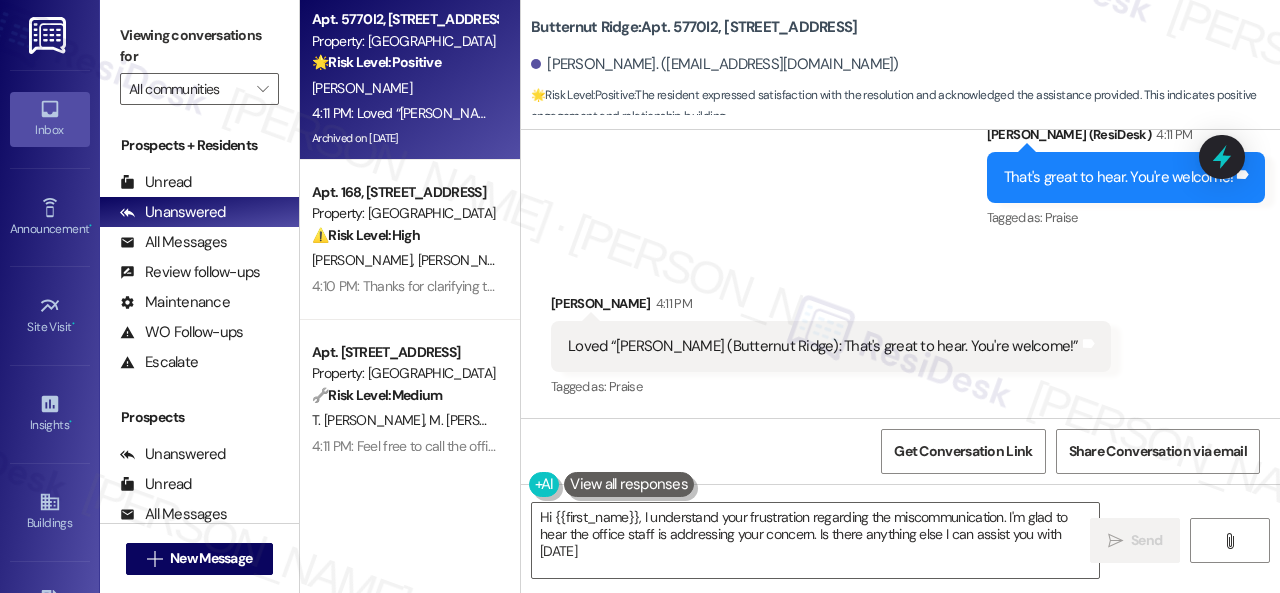 type on "Hi {{first_name}}, I understand your frustration regarding the miscommunication. I'm glad to hear the office staff is addressing your concern. Is there anything else I can assist you with [DATE]?" 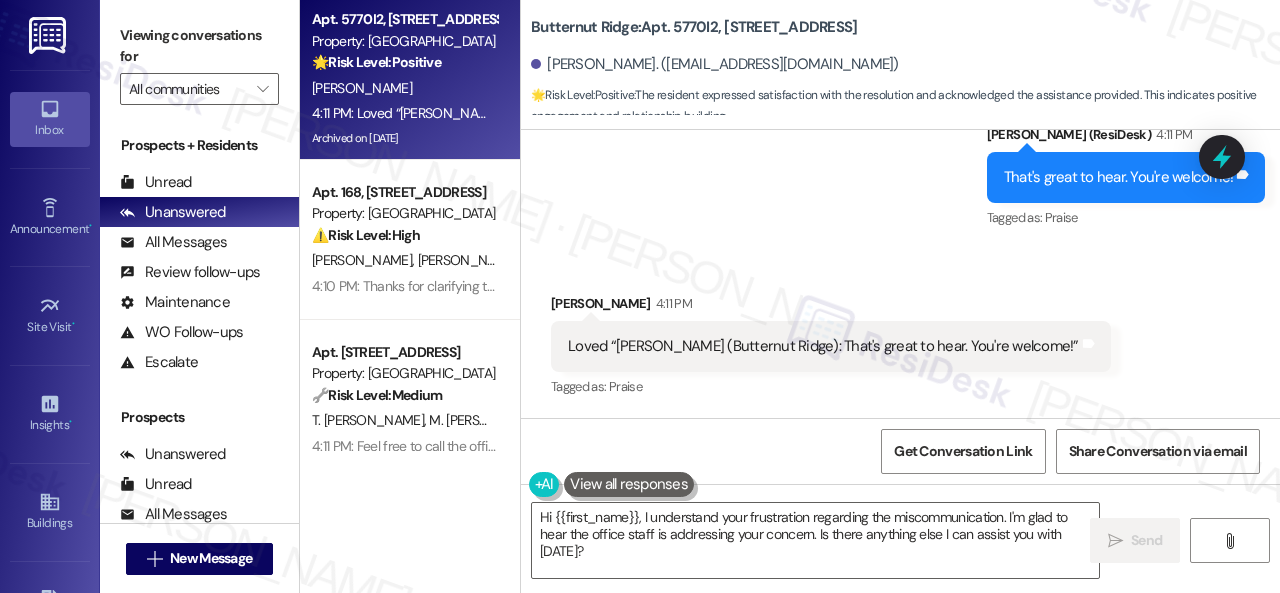 click on "Sent via SMS [PERSON_NAME]   (ResiDesk) 4:11 PM That's great to hear. You're welcome! Tags and notes Tagged as:   Praise Click to highlight conversations about Praise" at bounding box center [900, 163] 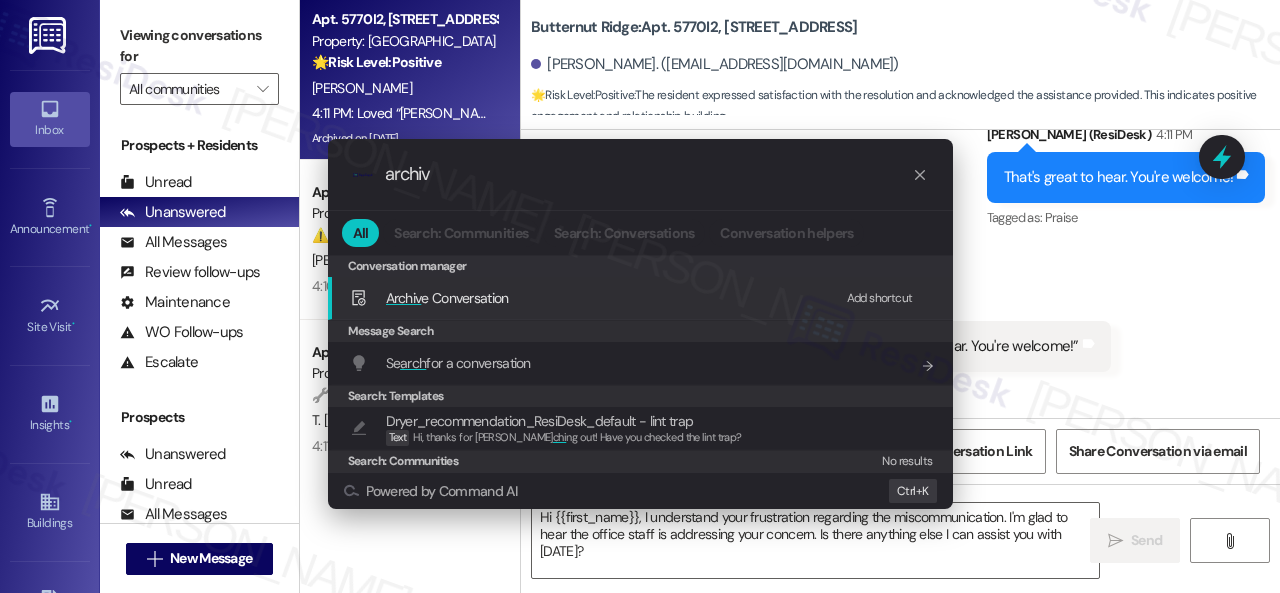 type on "archiv" 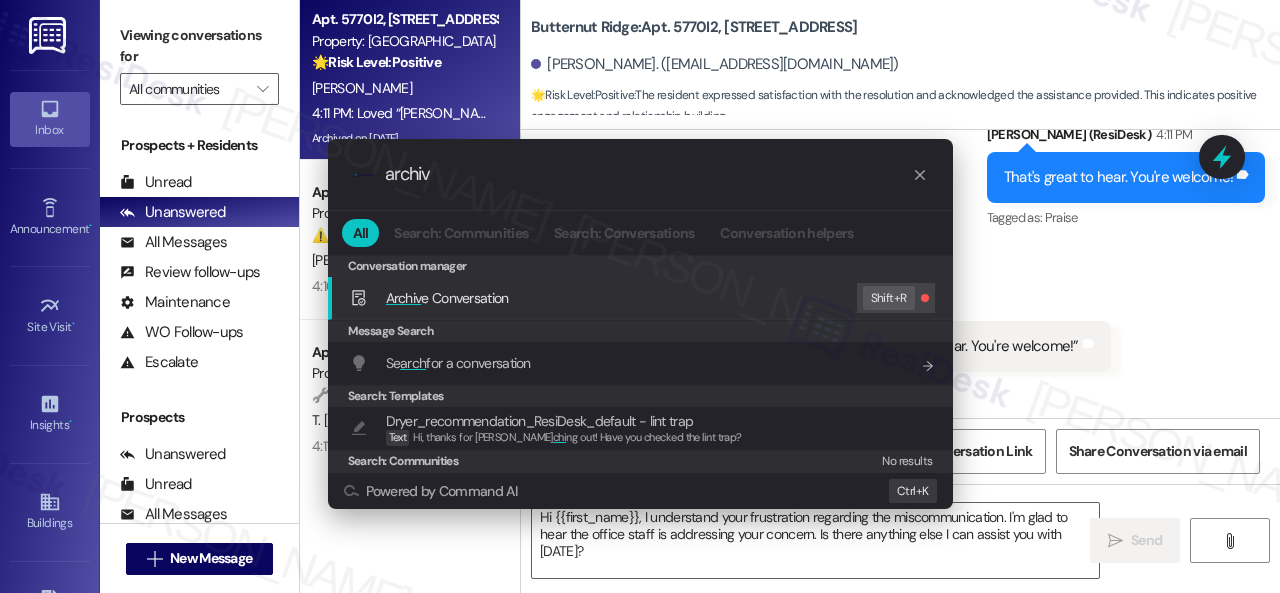 click on "Archiv e Conversation" at bounding box center (447, 298) 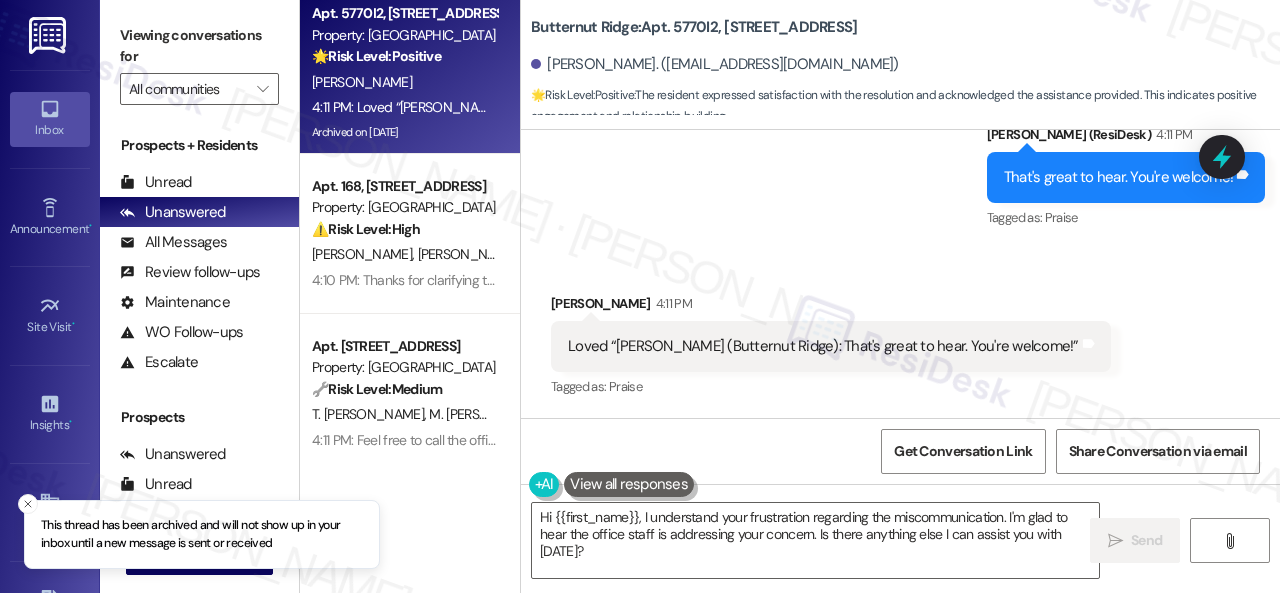 scroll, scrollTop: 0, scrollLeft: 0, axis: both 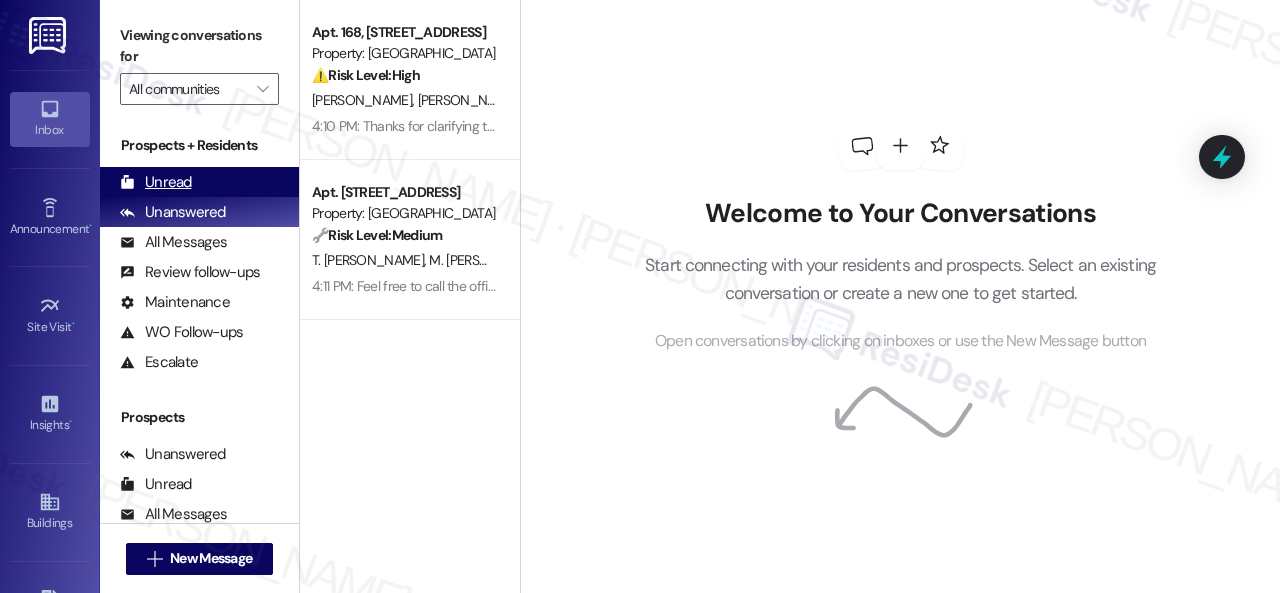 click on "Unread" at bounding box center (156, 182) 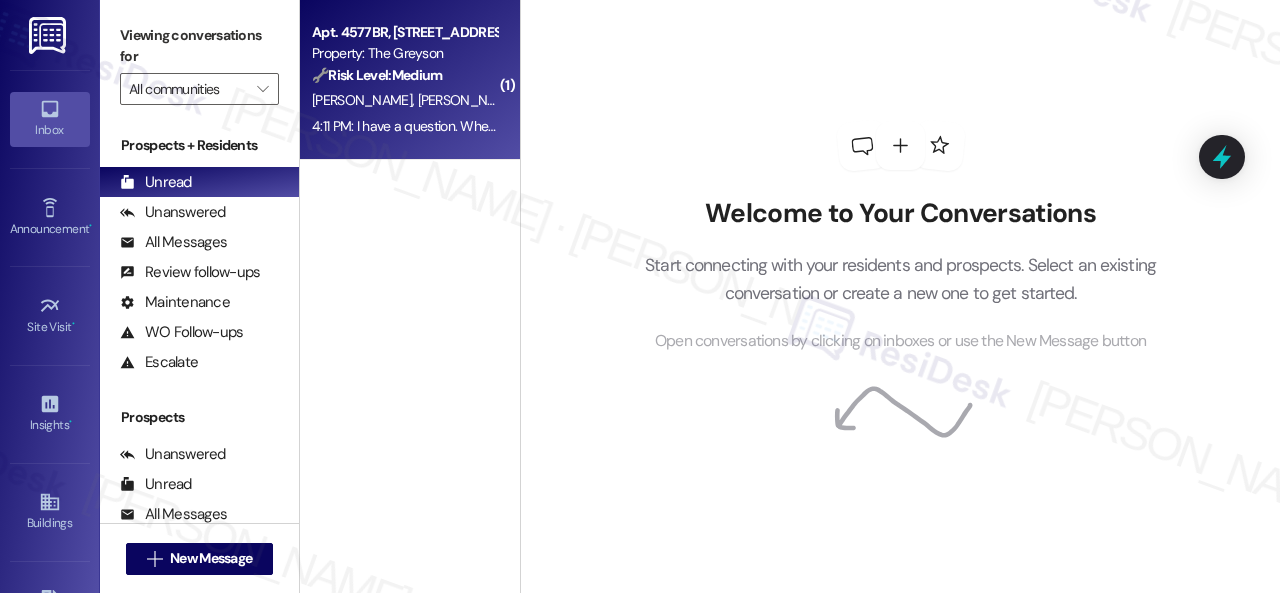 click on "Property: The Greyson" at bounding box center (404, 53) 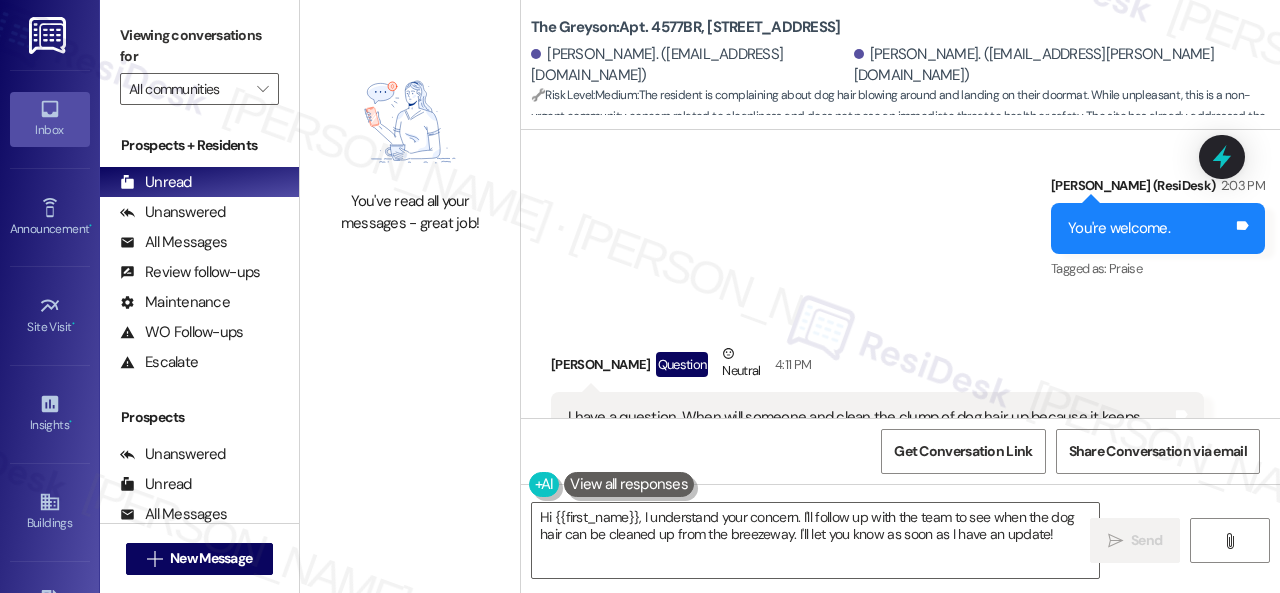 scroll, scrollTop: 27827, scrollLeft: 0, axis: vertical 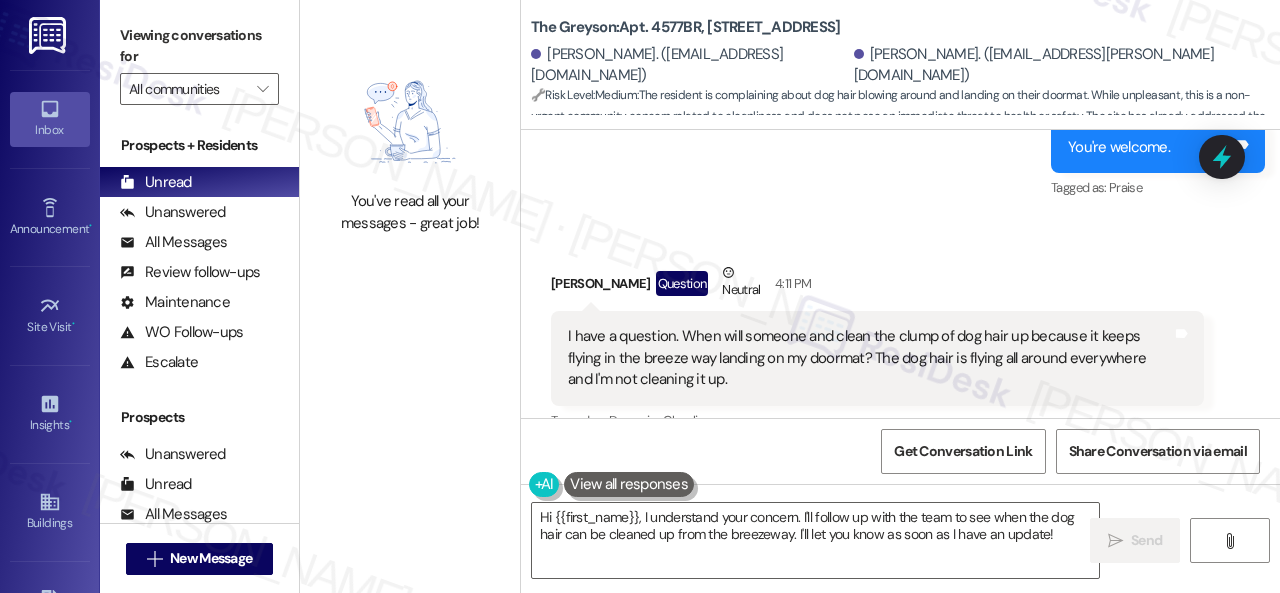 drag, startPoint x: 1056, startPoint y: 537, endPoint x: 469, endPoint y: 472, distance: 590.5878 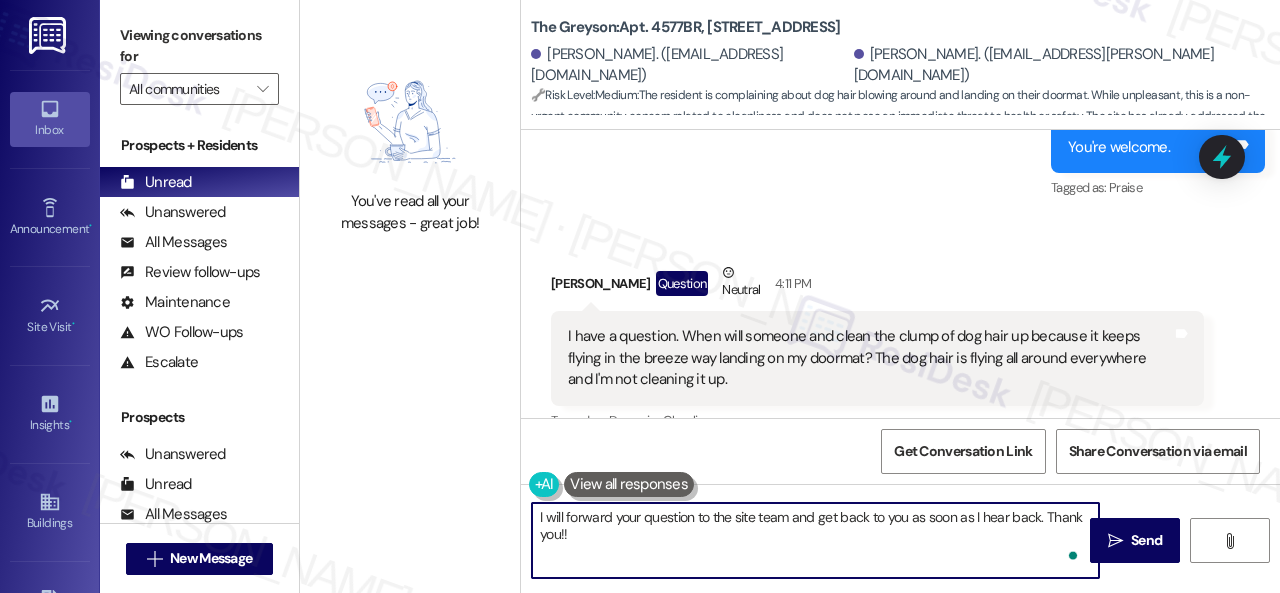 type on "I will forward your question to the site team and get back to you as soon as I hear back. Thank you!" 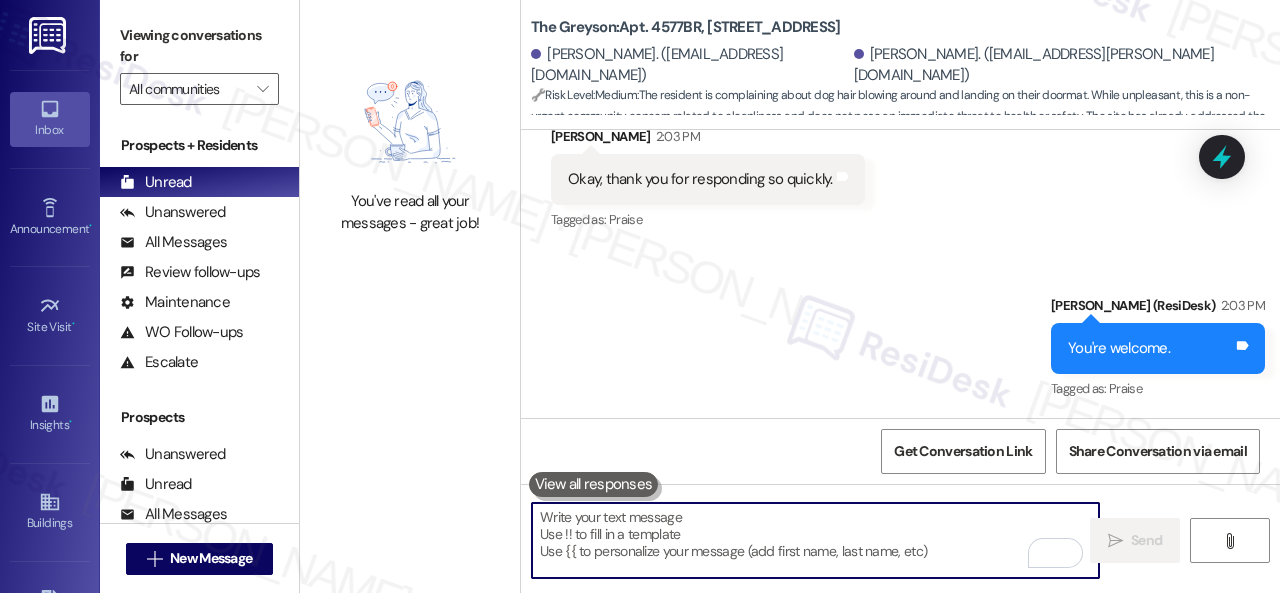 scroll, scrollTop: 27826, scrollLeft: 0, axis: vertical 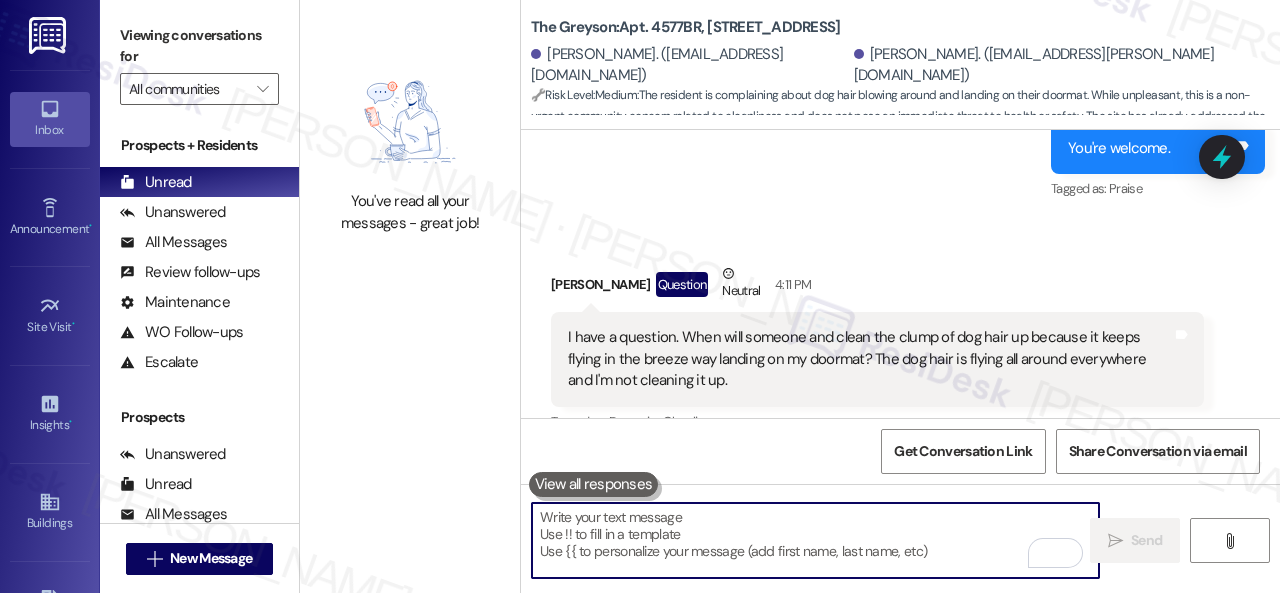 type 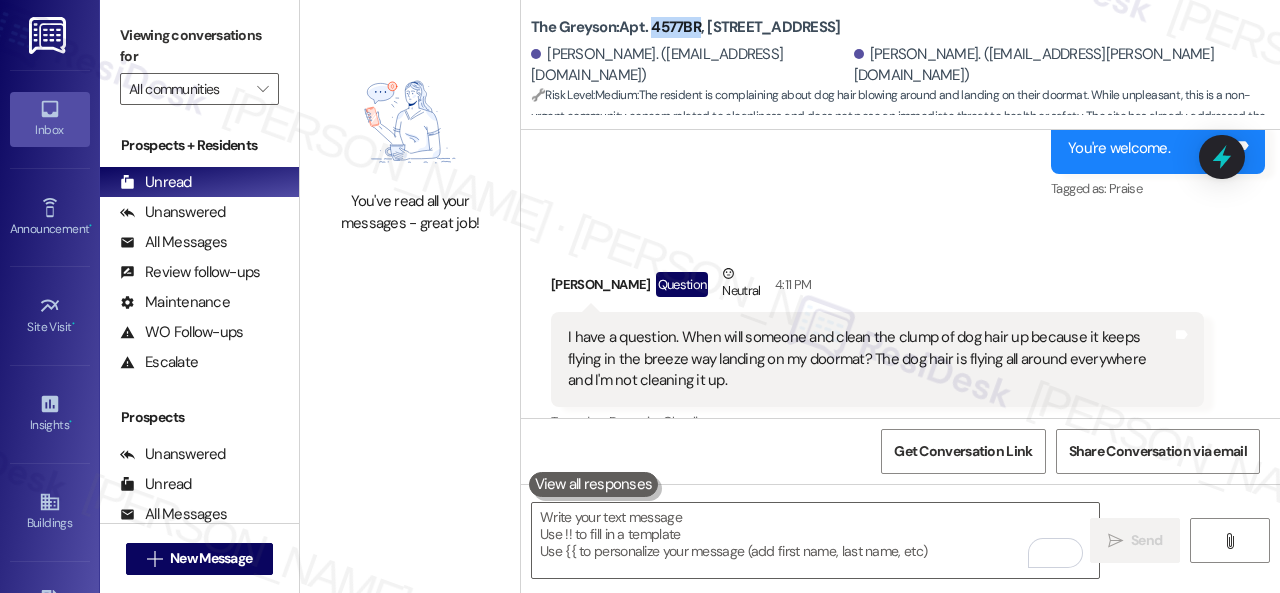 click on "The Greyson:  Apt. 4577BR, 4460 Mountain Laurel Road" at bounding box center (685, 27) 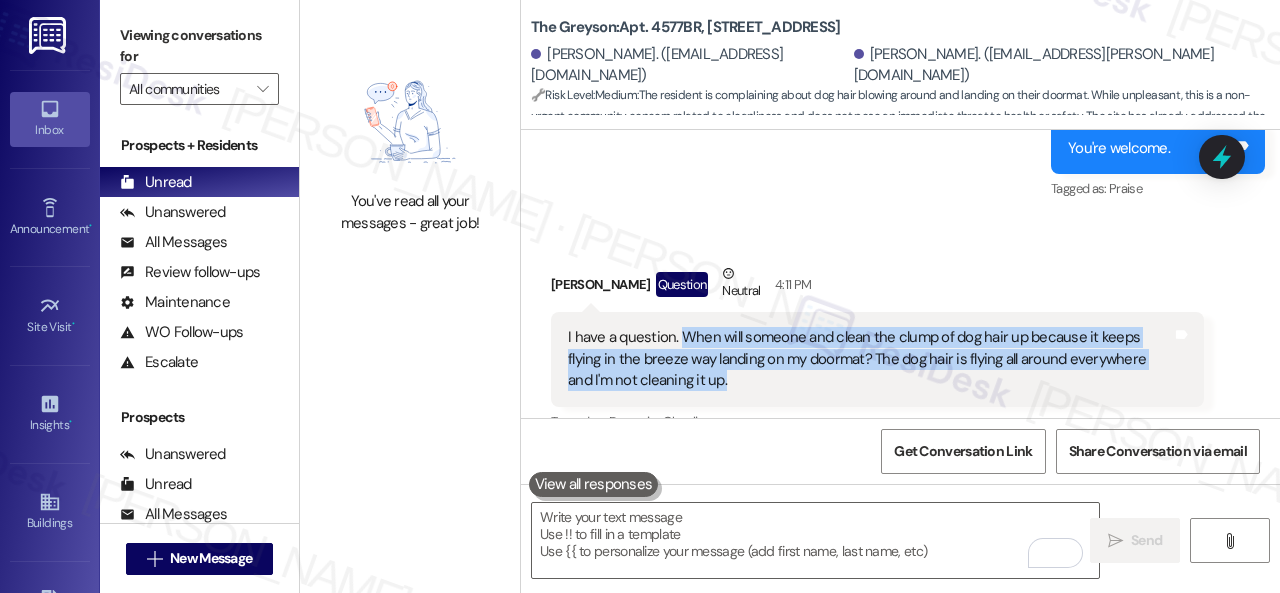 drag, startPoint x: 679, startPoint y: 205, endPoint x: 731, endPoint y: 254, distance: 71.44928 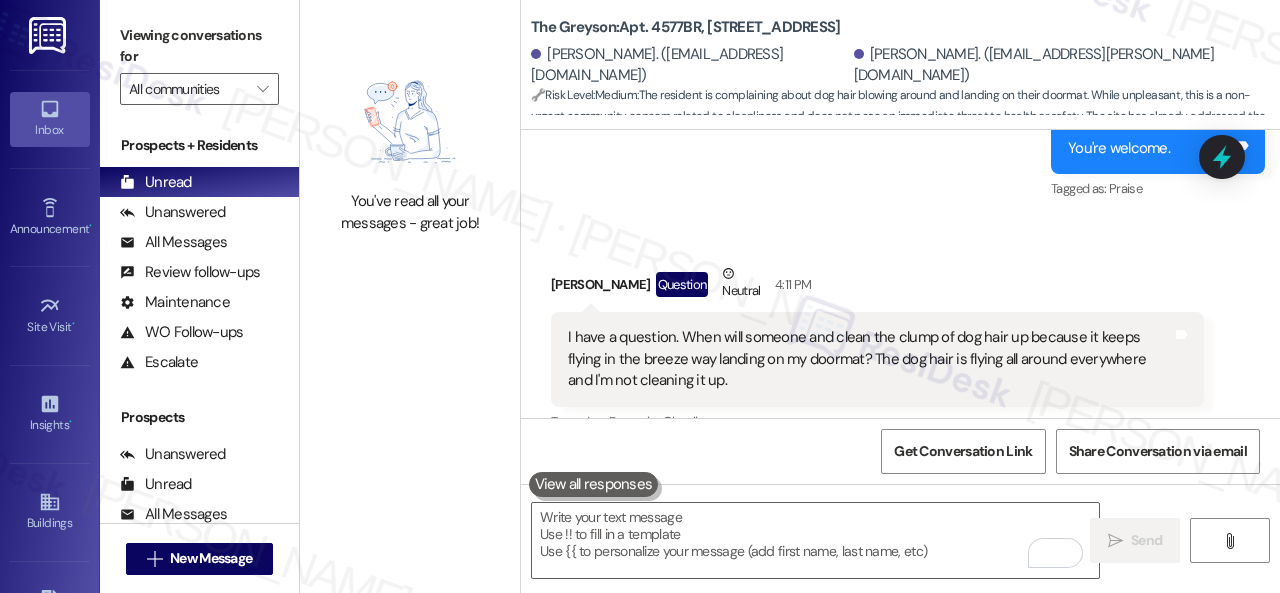 click on "Meca Seward Question   Neutral 4:11 PM" at bounding box center (877, 287) 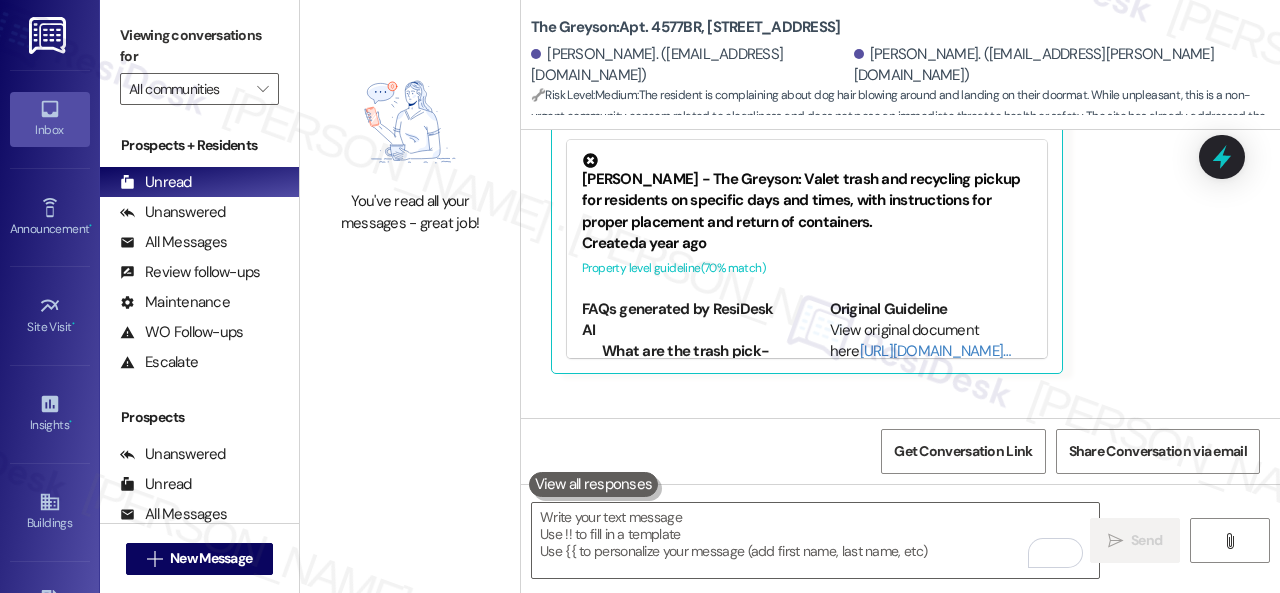 scroll, scrollTop: 28188, scrollLeft: 0, axis: vertical 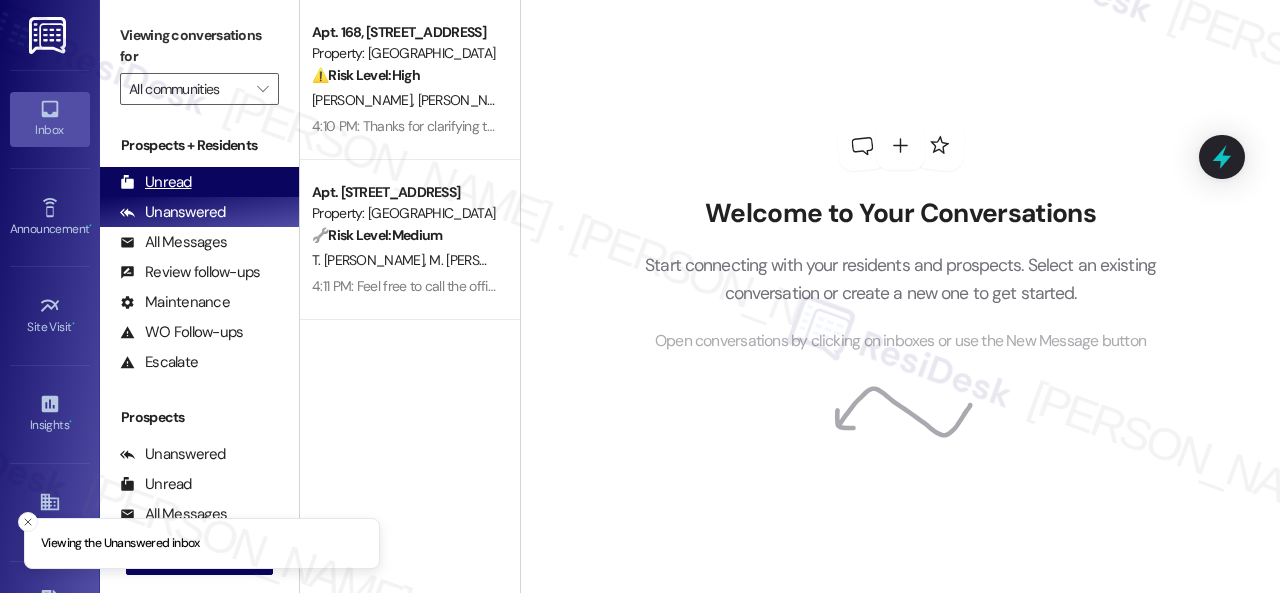 click on "Unread" at bounding box center [156, 182] 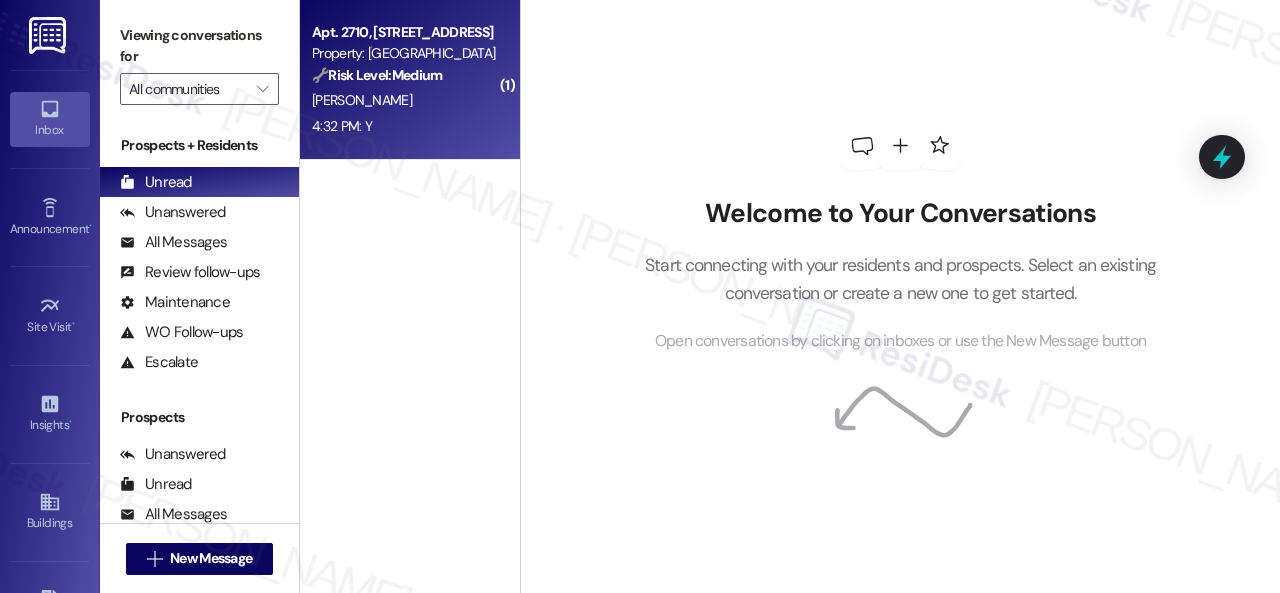 click on "A. Gelman" at bounding box center (404, 100) 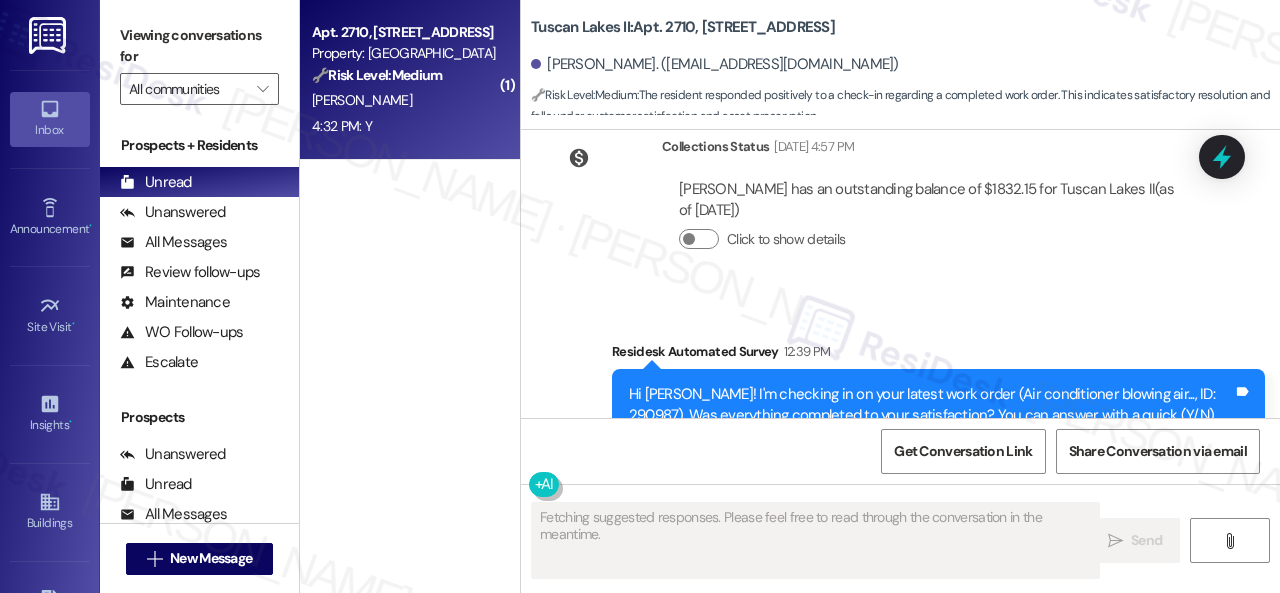 scroll, scrollTop: 686, scrollLeft: 0, axis: vertical 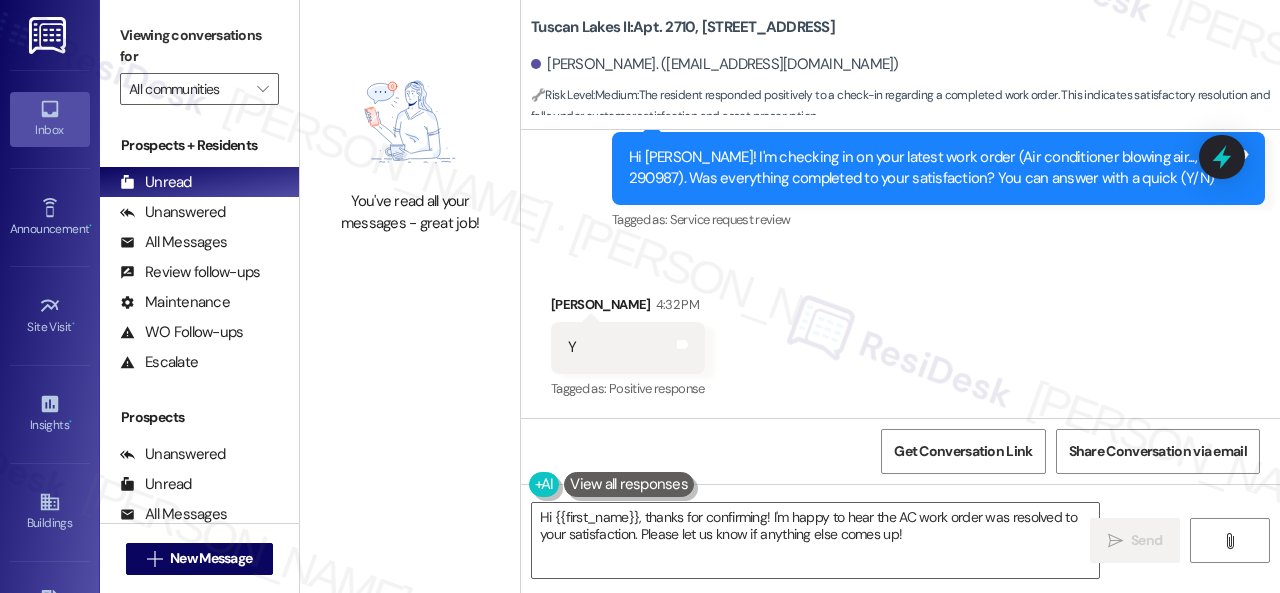 click on "Survey, sent via SMS Residesk Automated Survey 12:39 PM Hi Alan! I'm checking in on your latest work order (Air conditioner blowing air..., ID: 290987). Was everything completed to your satisfaction? You can answer with a quick (Y/N) Tags and notes Tagged as:   Service request review Click to highlight conversations about Service request review" at bounding box center [900, 154] 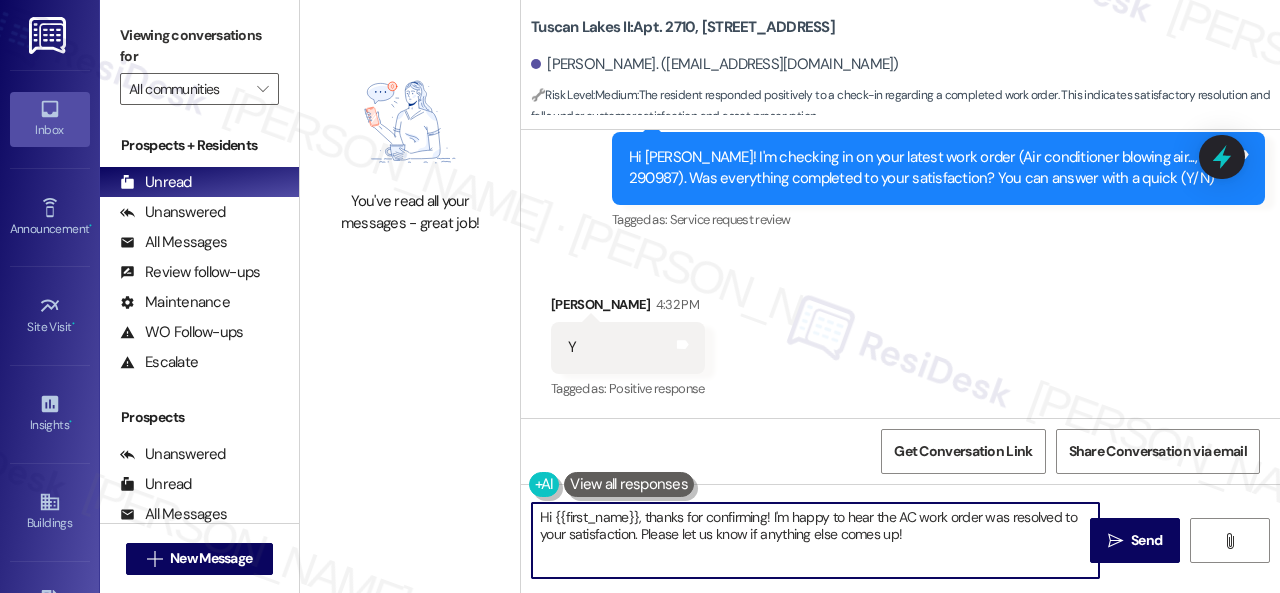 drag, startPoint x: 913, startPoint y: 537, endPoint x: 428, endPoint y: 453, distance: 492.2205 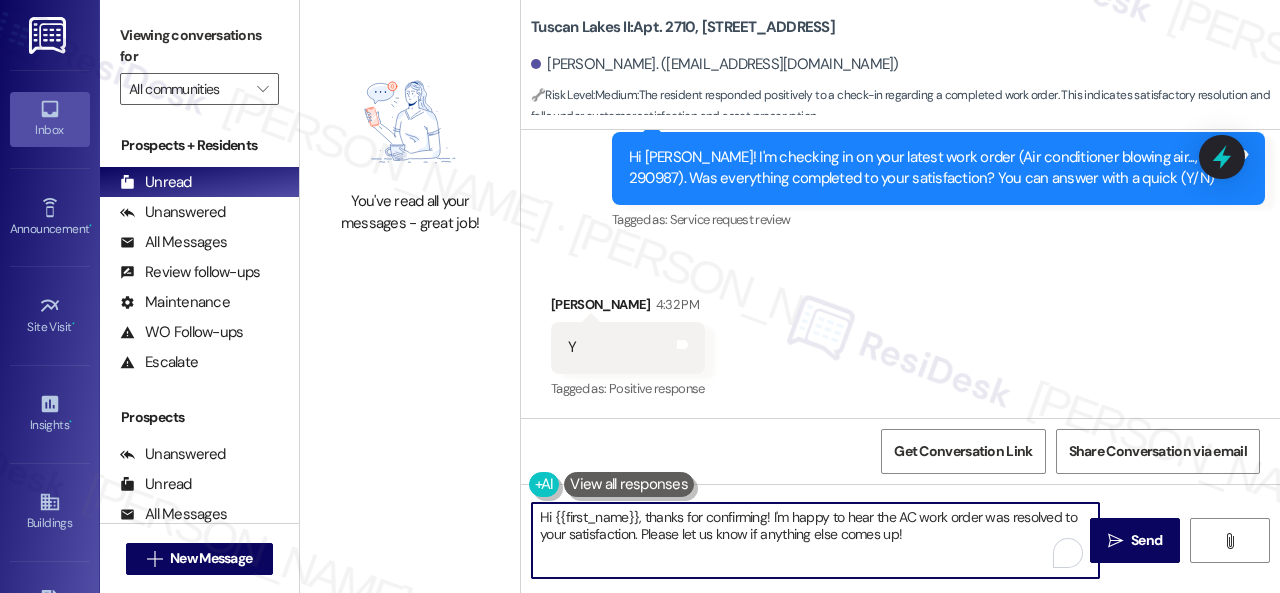 paste on "Glad everything’s all set! If {{property}} met your expectations, just reply with “Yes.” If not, no problem — we’d love to hear your feedback so we can keep improving. Thank you" 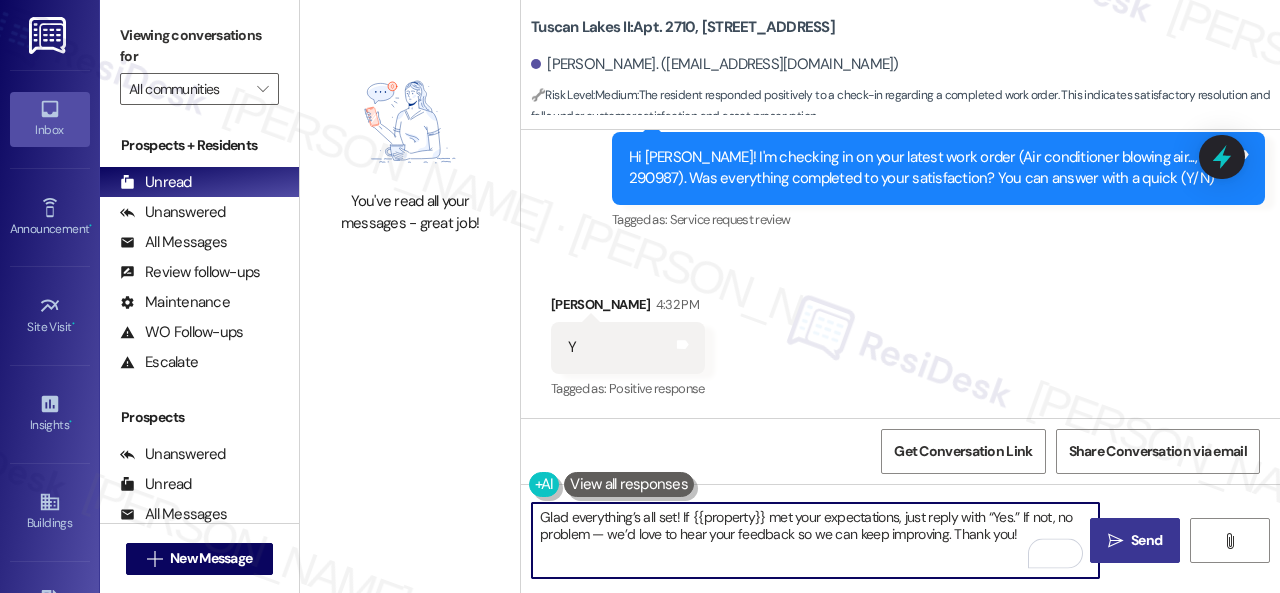 type on "Glad everything’s all set! If {{property}} met your expectations, just reply with “Yes.” If not, no problem — we’d love to hear your feedback so we can keep improving. Thank you!" 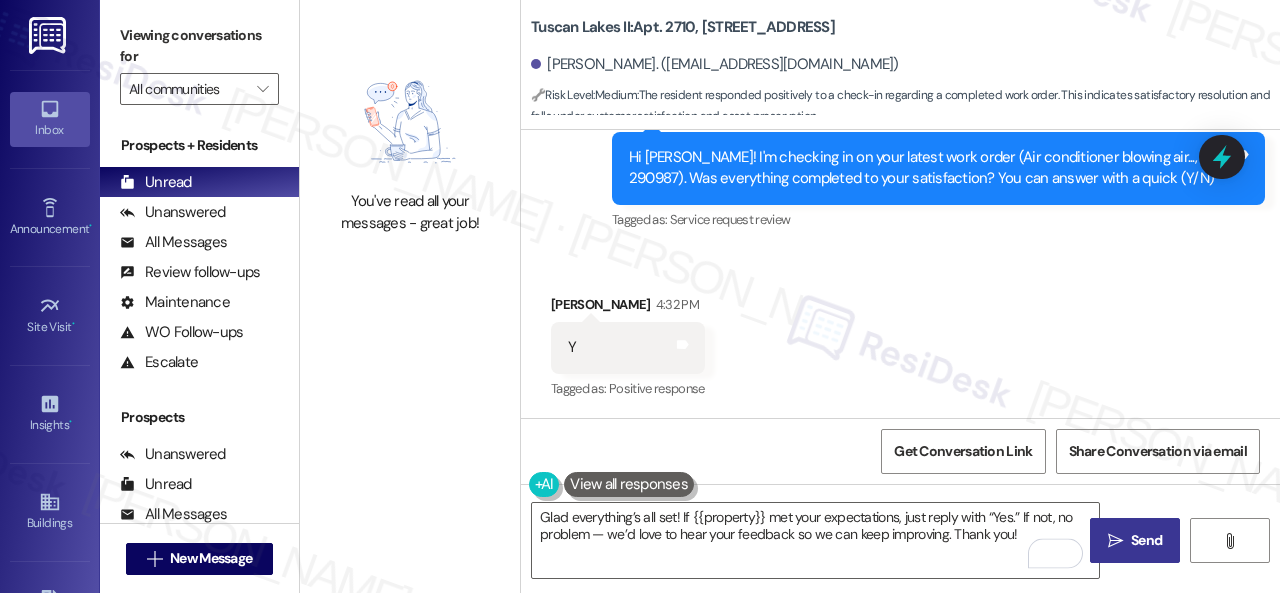 click on "Send" at bounding box center [1146, 540] 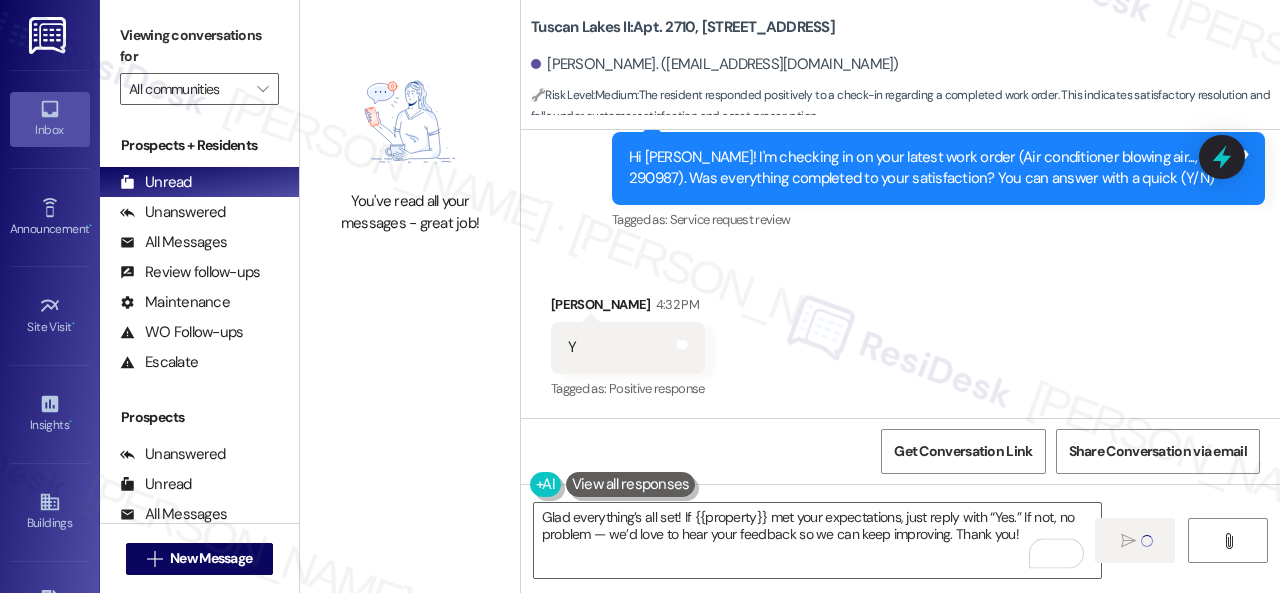 type 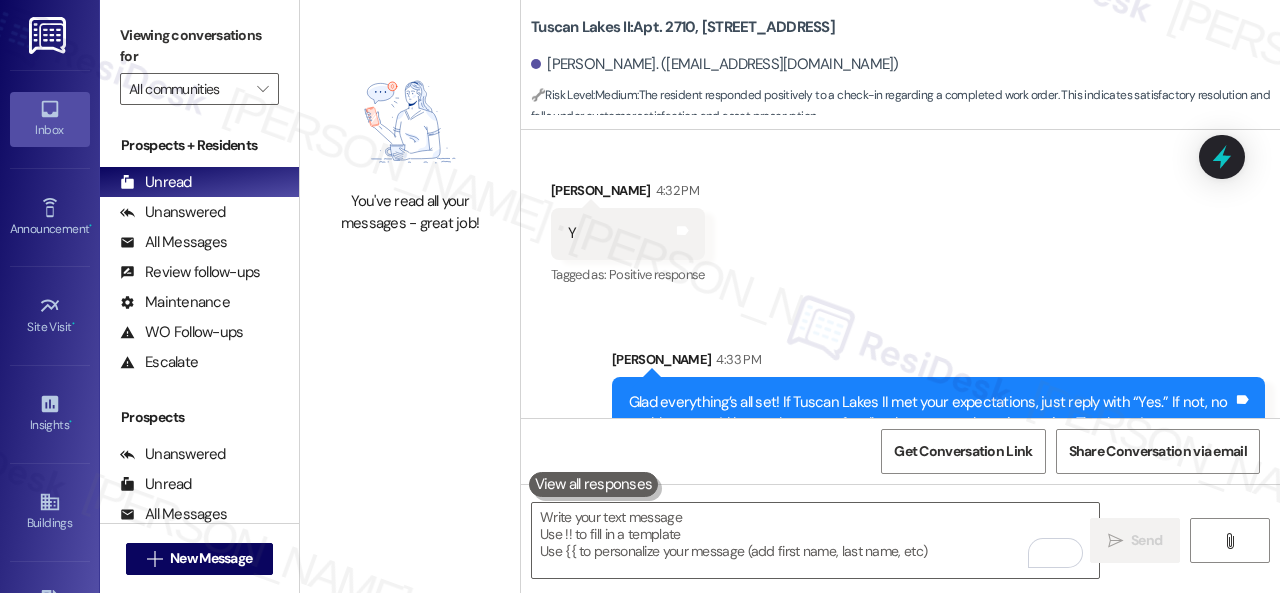 scroll, scrollTop: 848, scrollLeft: 0, axis: vertical 